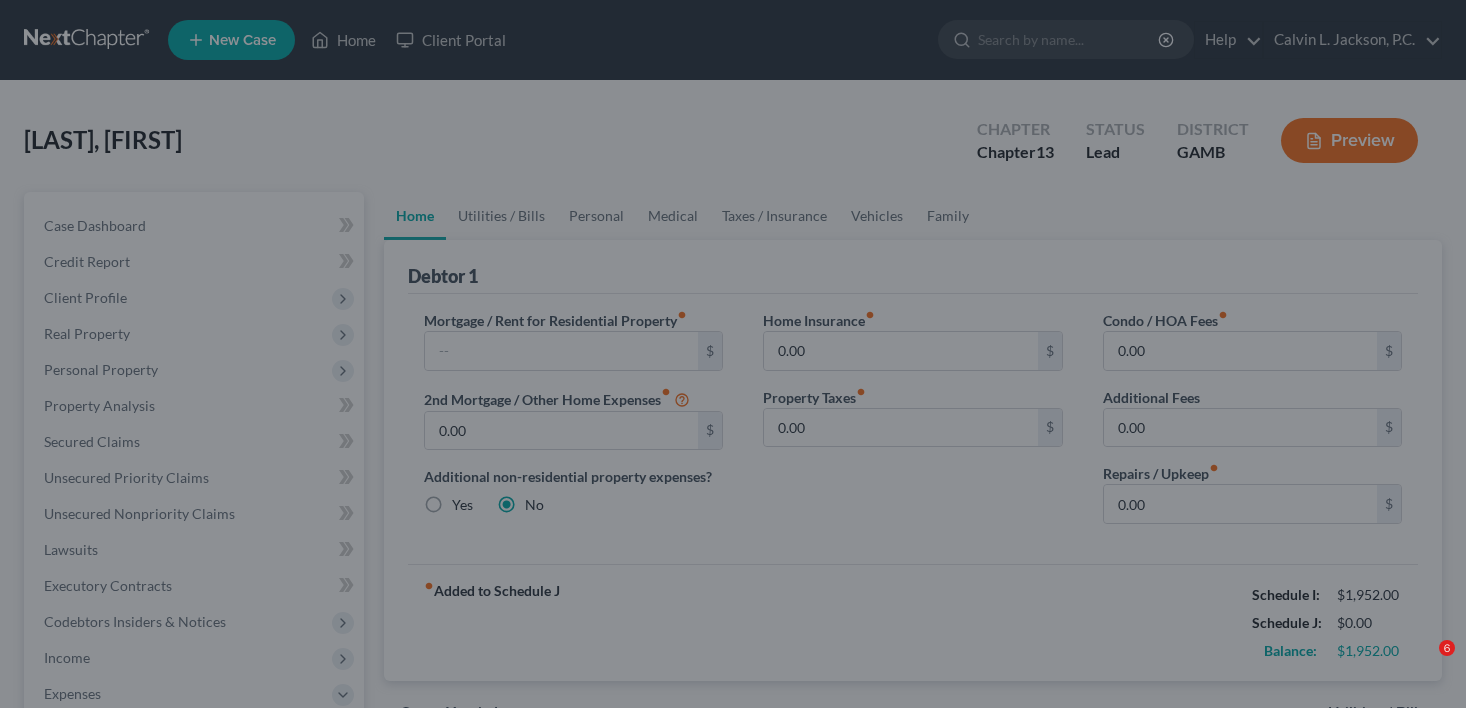 scroll, scrollTop: 281, scrollLeft: 0, axis: vertical 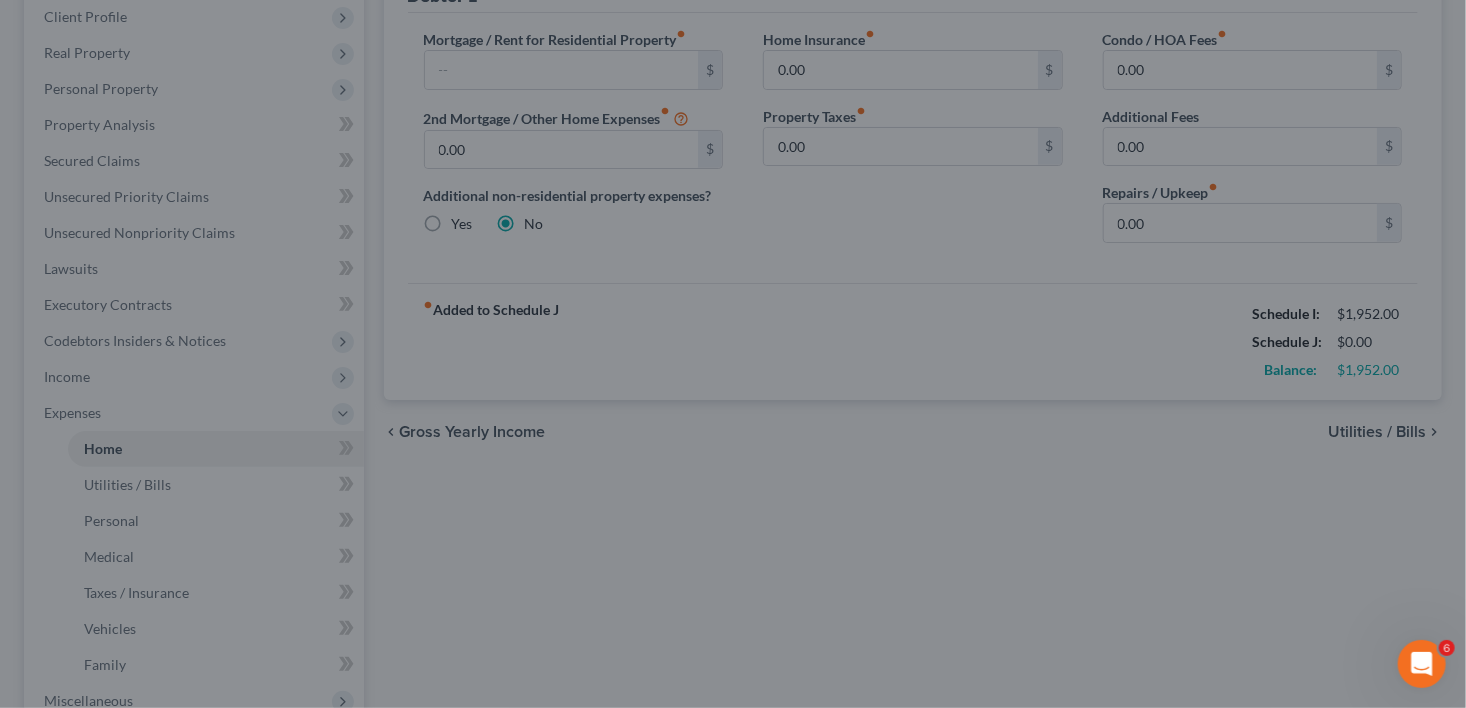 click at bounding box center [733, 354] 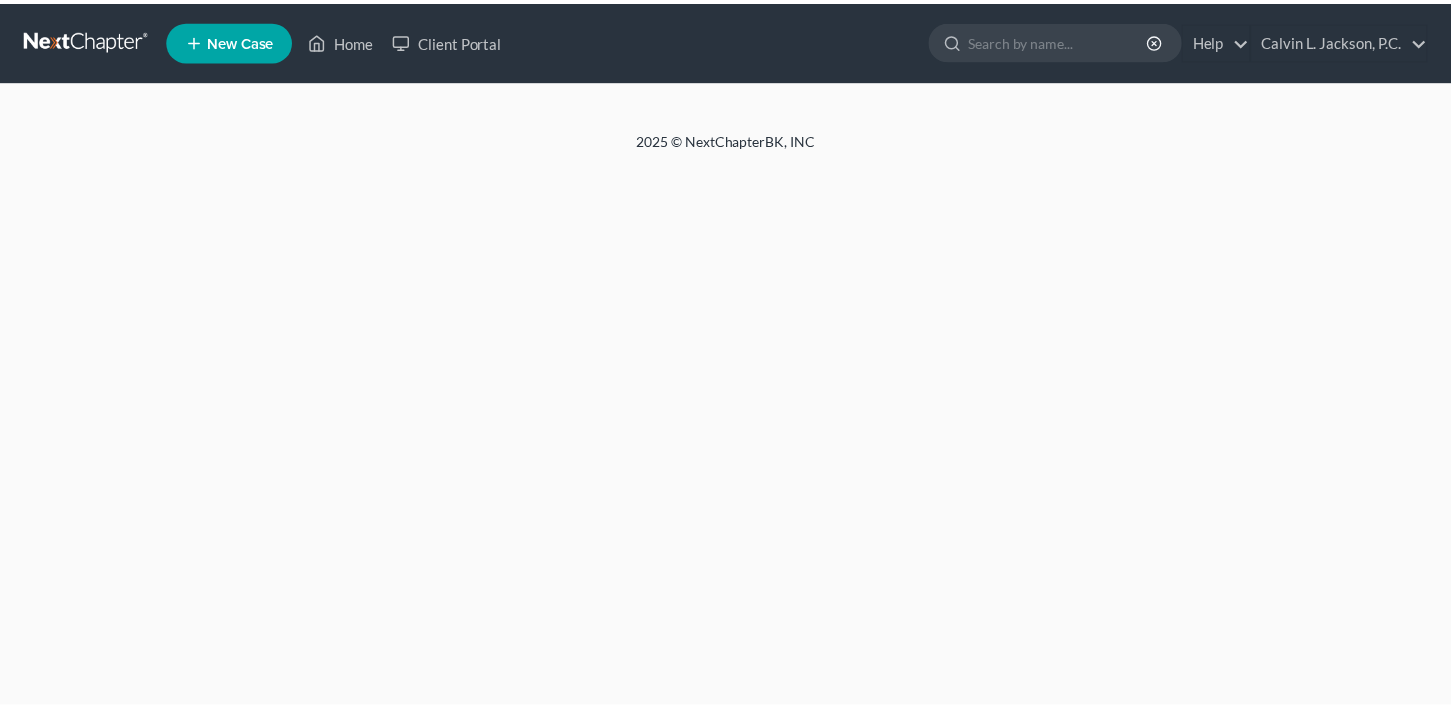 scroll, scrollTop: 0, scrollLeft: 0, axis: both 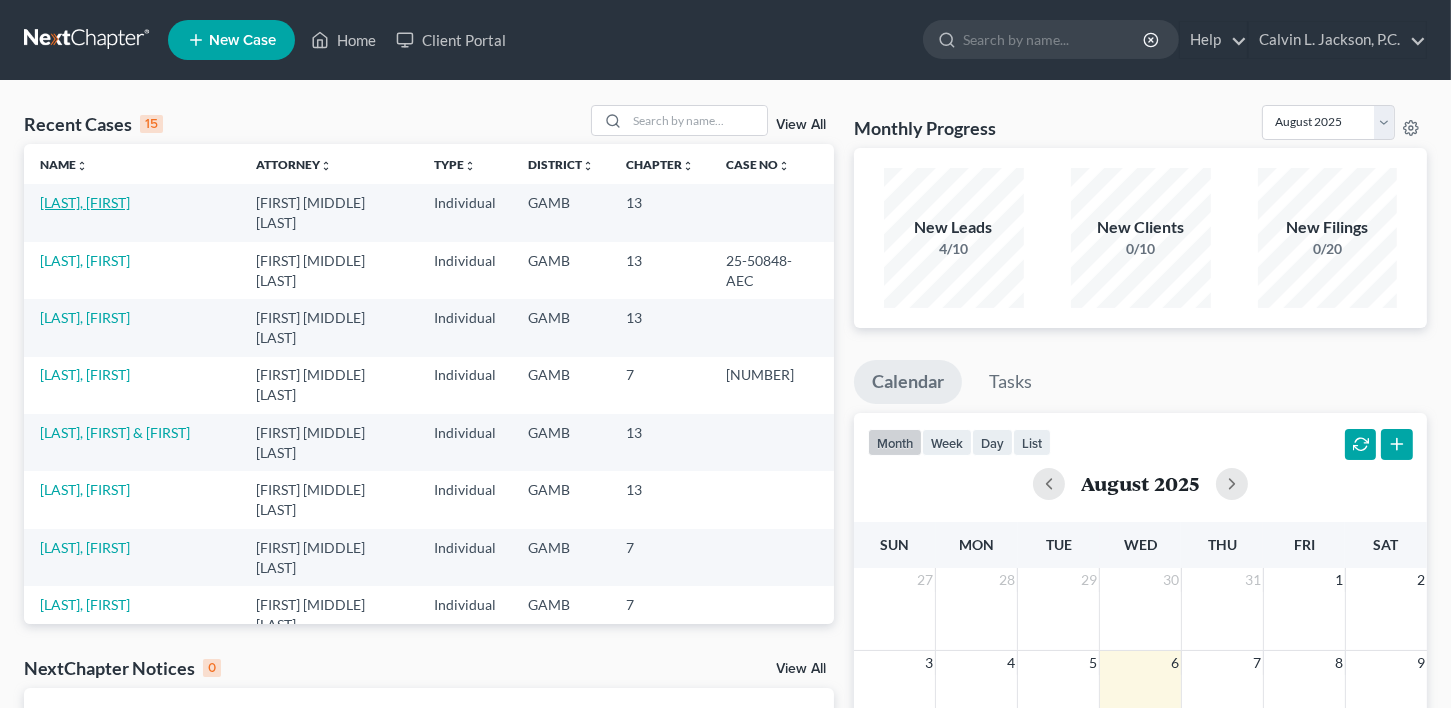 click on "[LAST], [FIRST]" at bounding box center (85, 202) 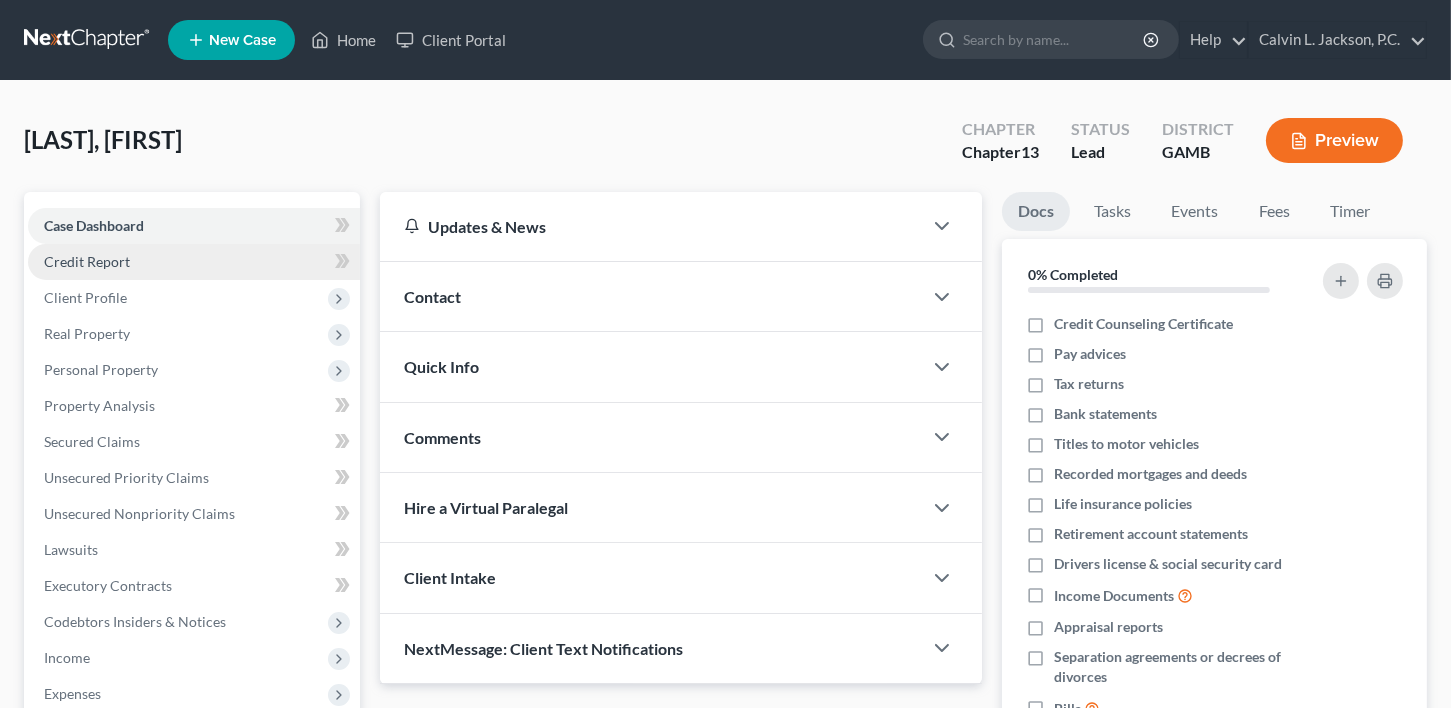 click on "Credit Report" at bounding box center (87, 261) 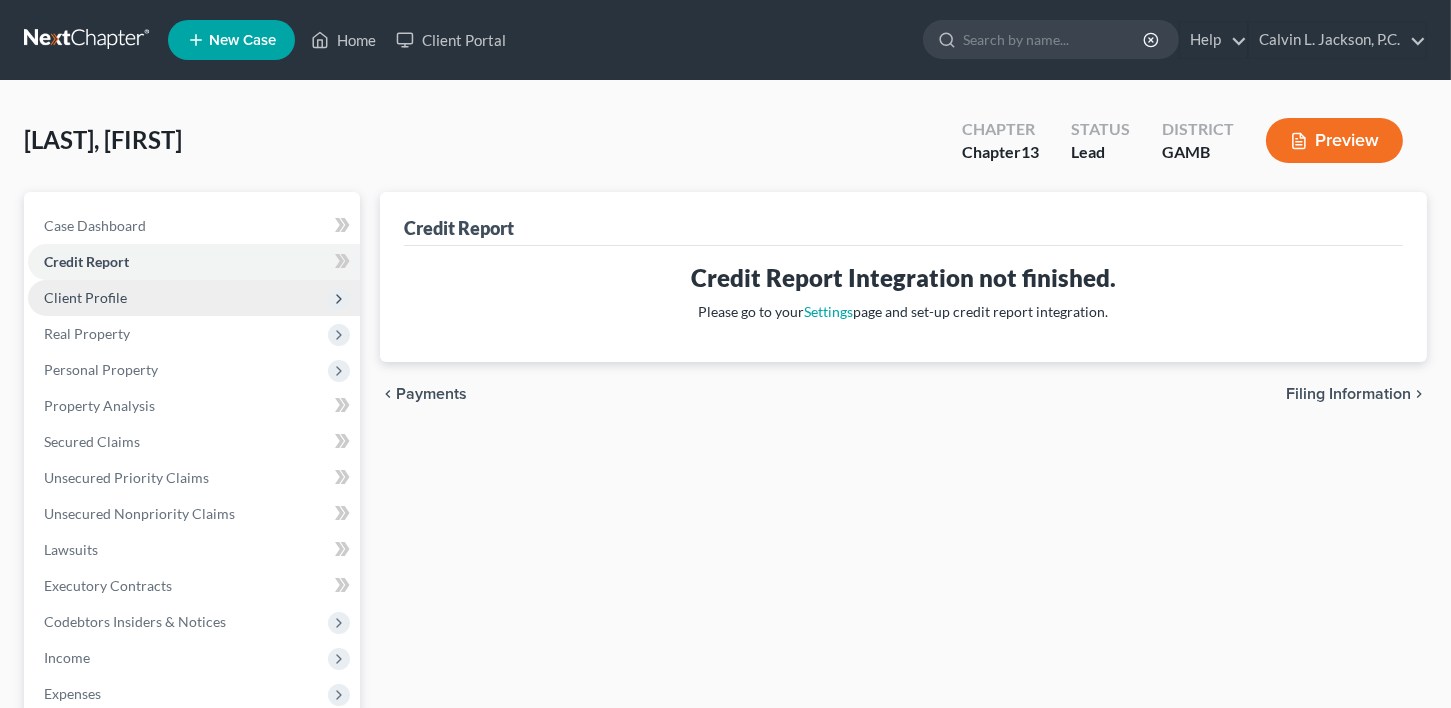 click on "Client Profile" at bounding box center [85, 297] 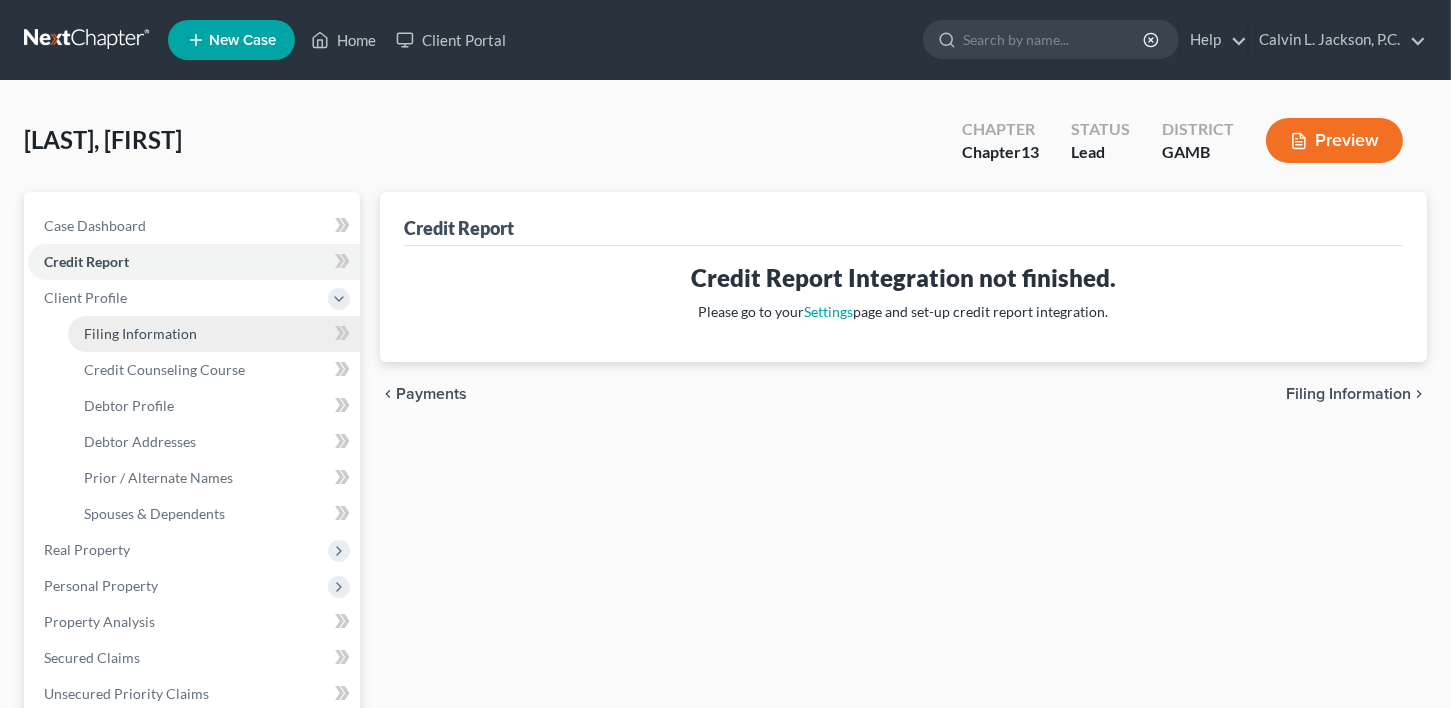 click on "Filing Information" at bounding box center (214, 334) 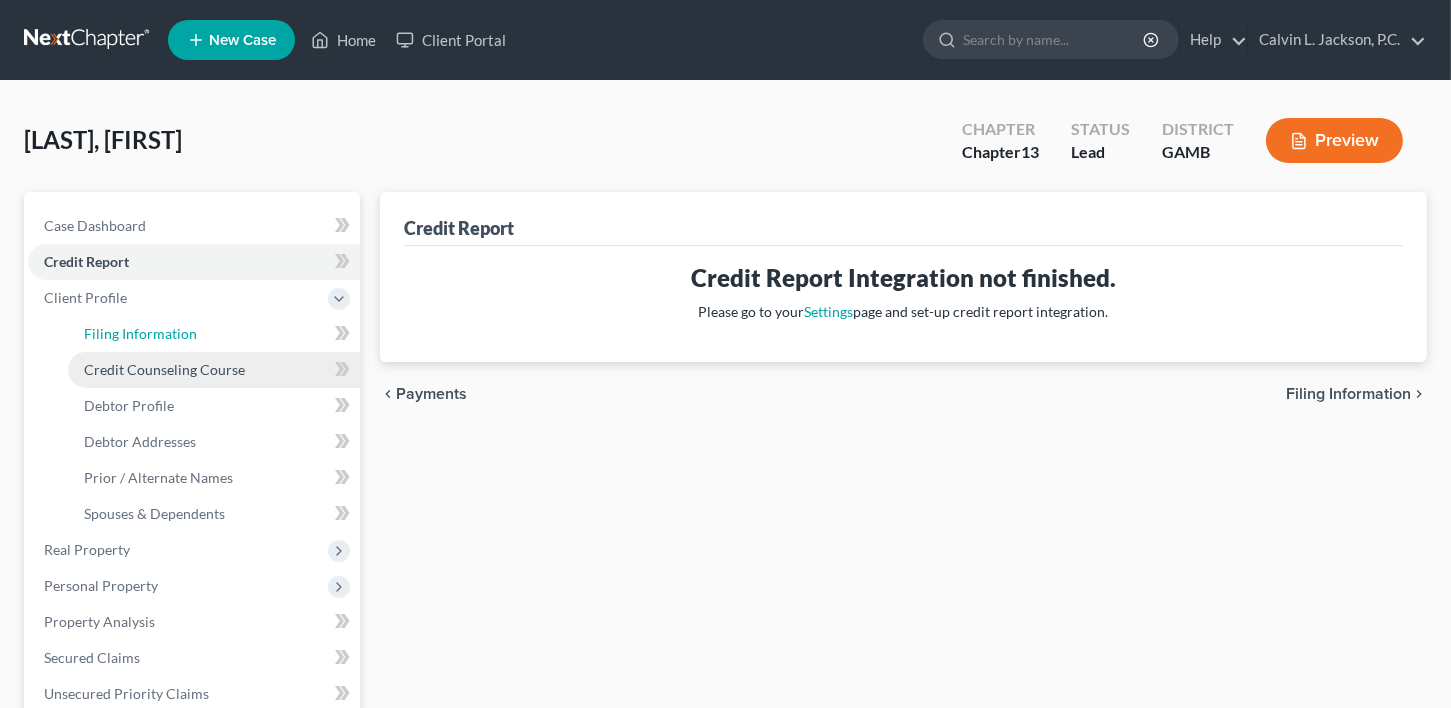 select on "1" 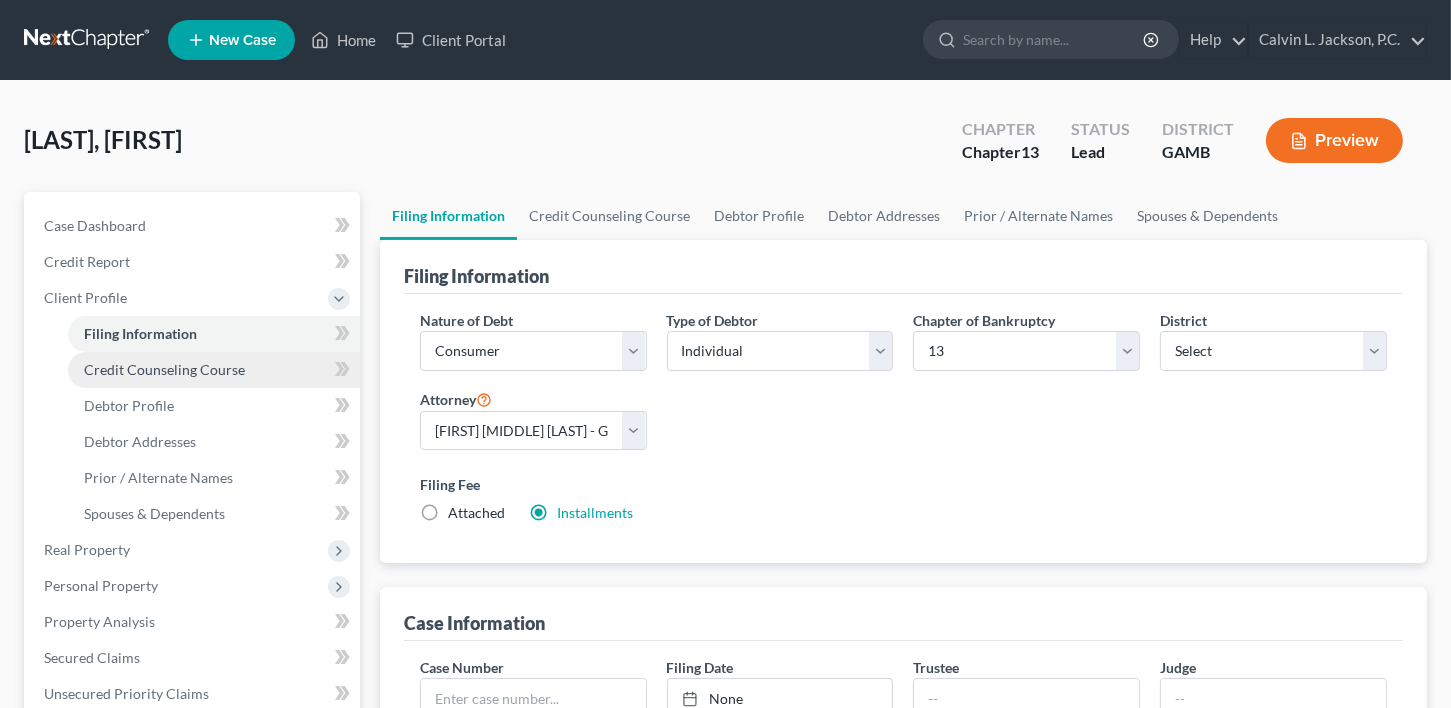 click on "Credit Counseling Course" at bounding box center (164, 369) 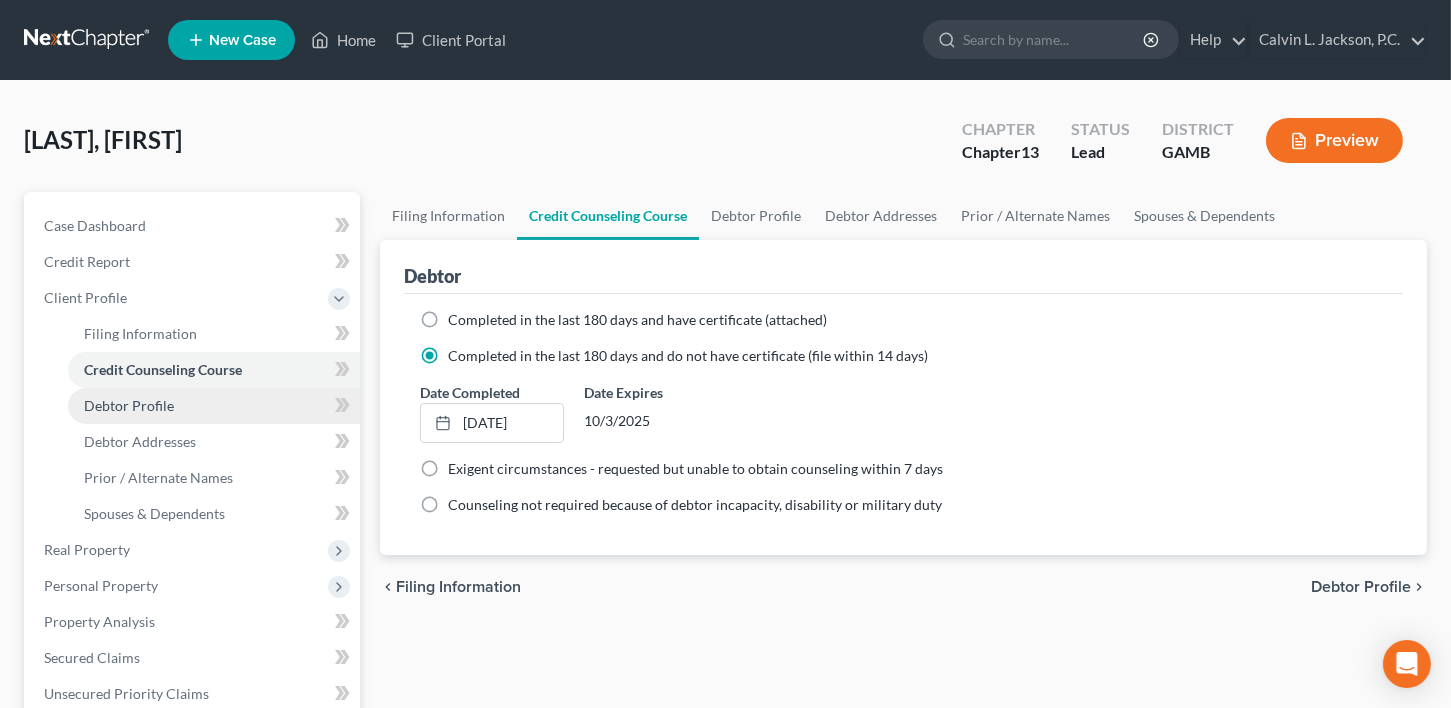 click on "Debtor Profile" at bounding box center (129, 405) 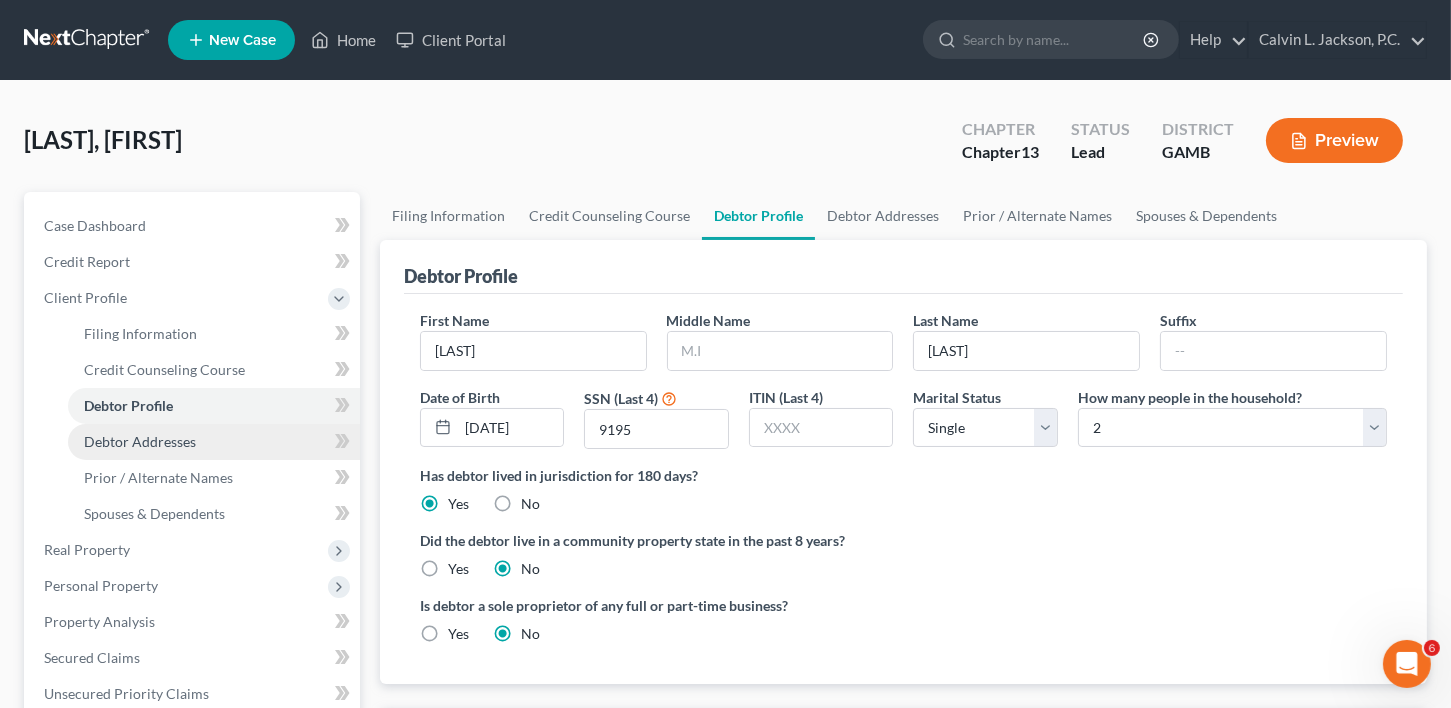 scroll, scrollTop: 0, scrollLeft: 0, axis: both 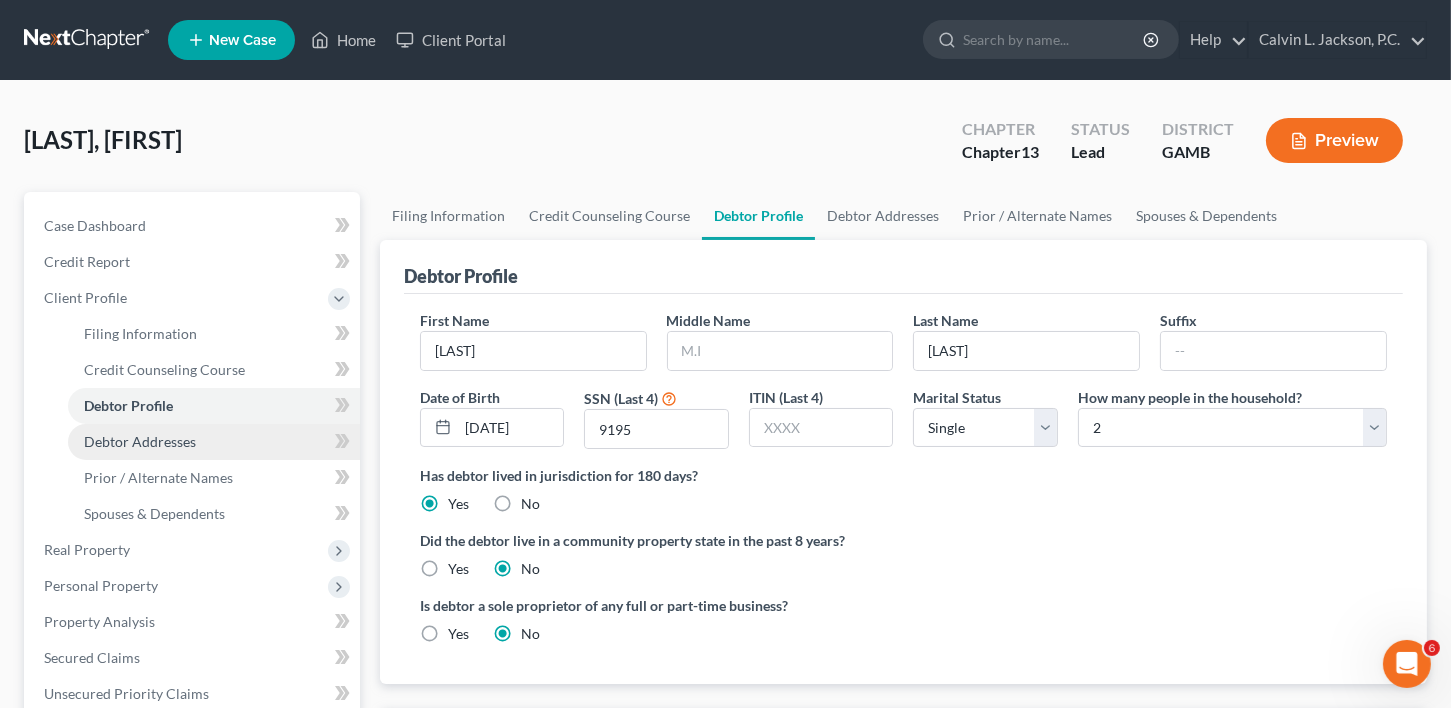 click on "Debtor Addresses" at bounding box center (214, 442) 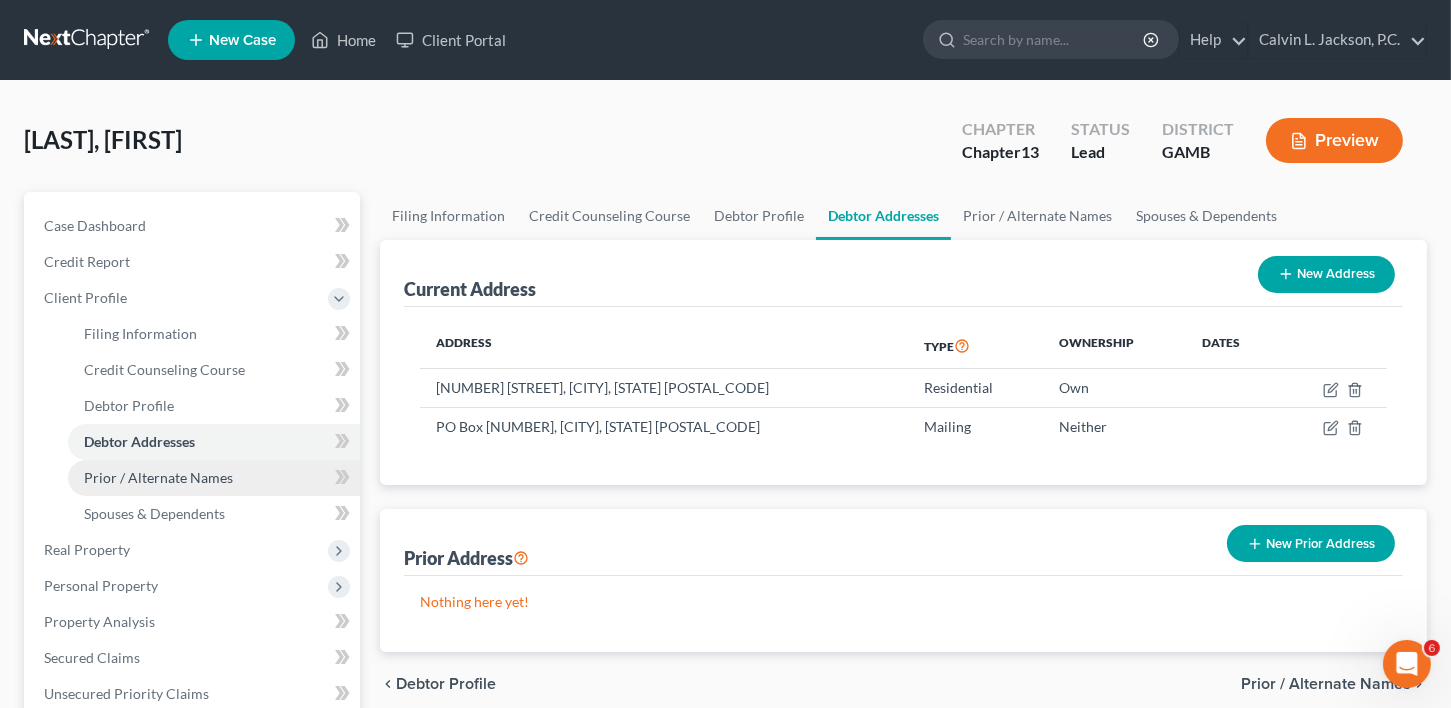 click on "Prior / Alternate Names" at bounding box center (158, 477) 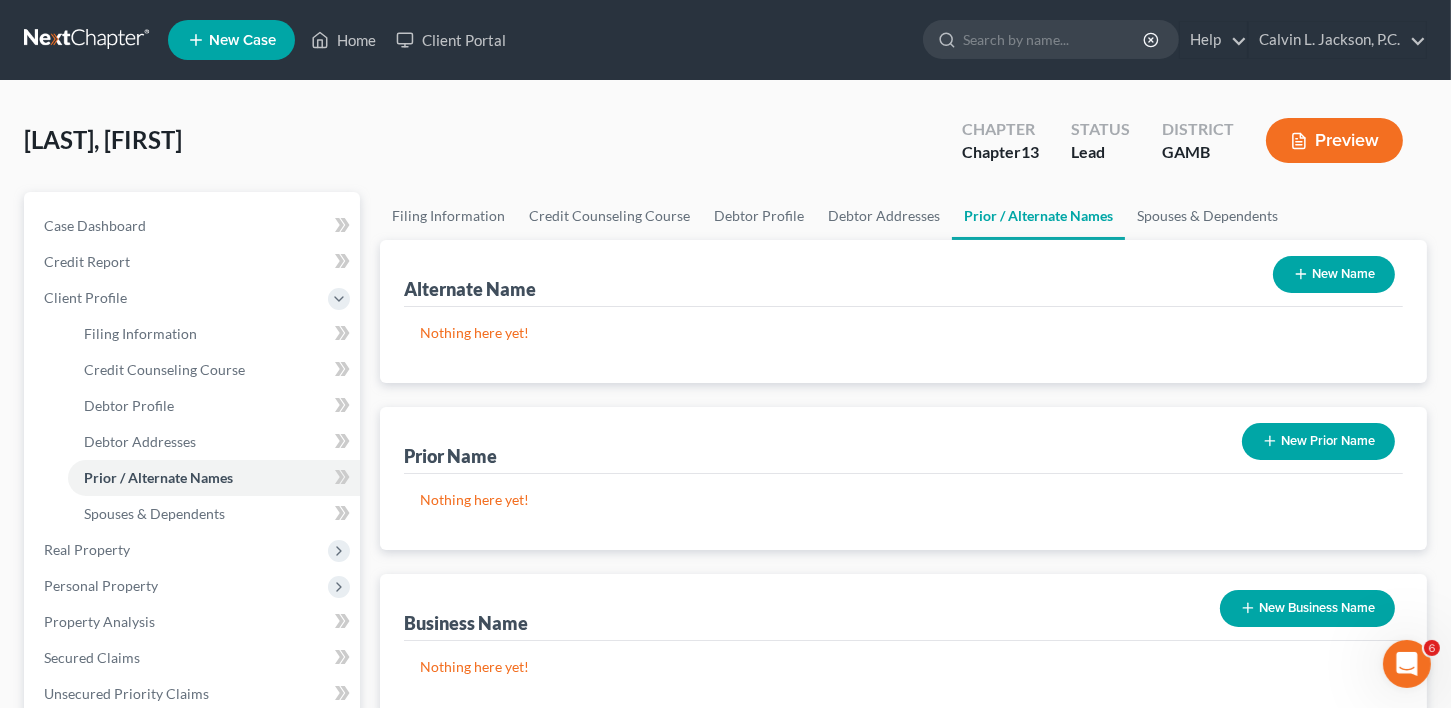 click on "New Prior Name" at bounding box center (1318, 441) 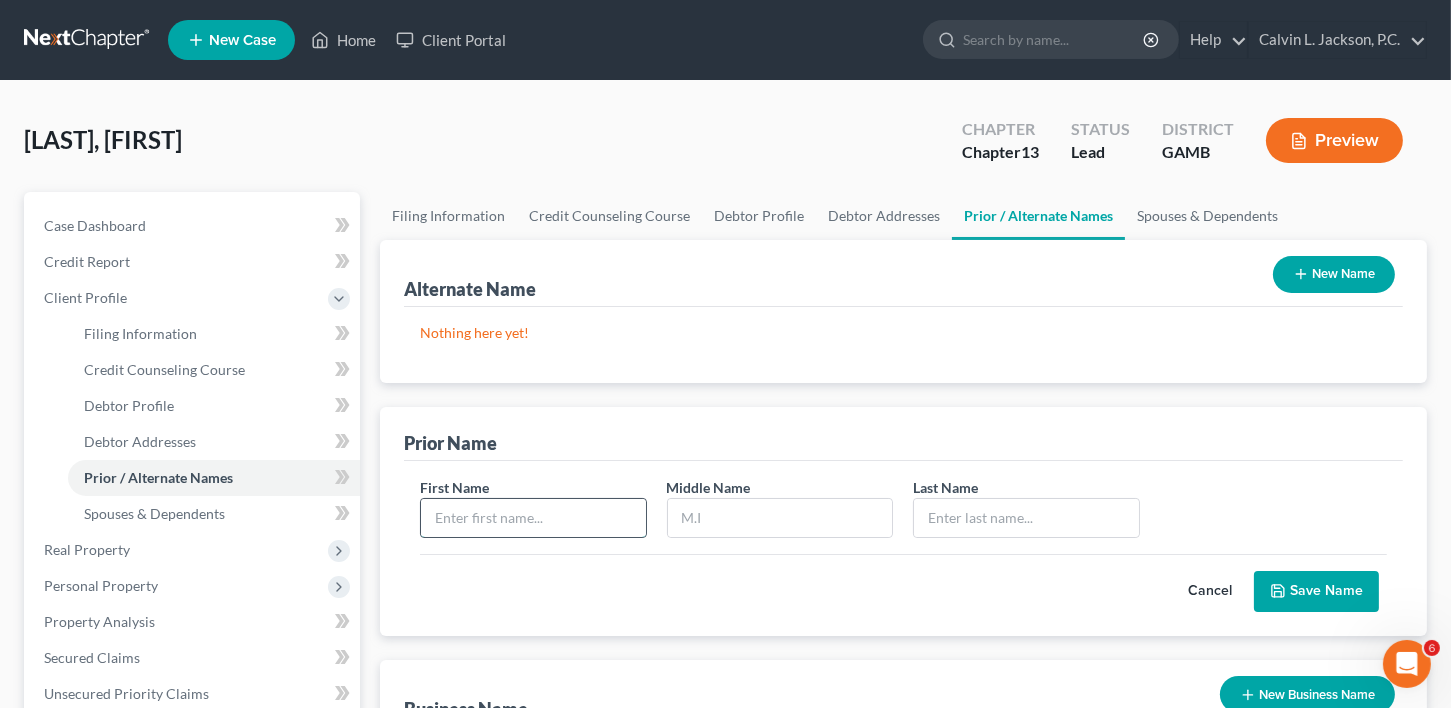 click at bounding box center (533, 518) 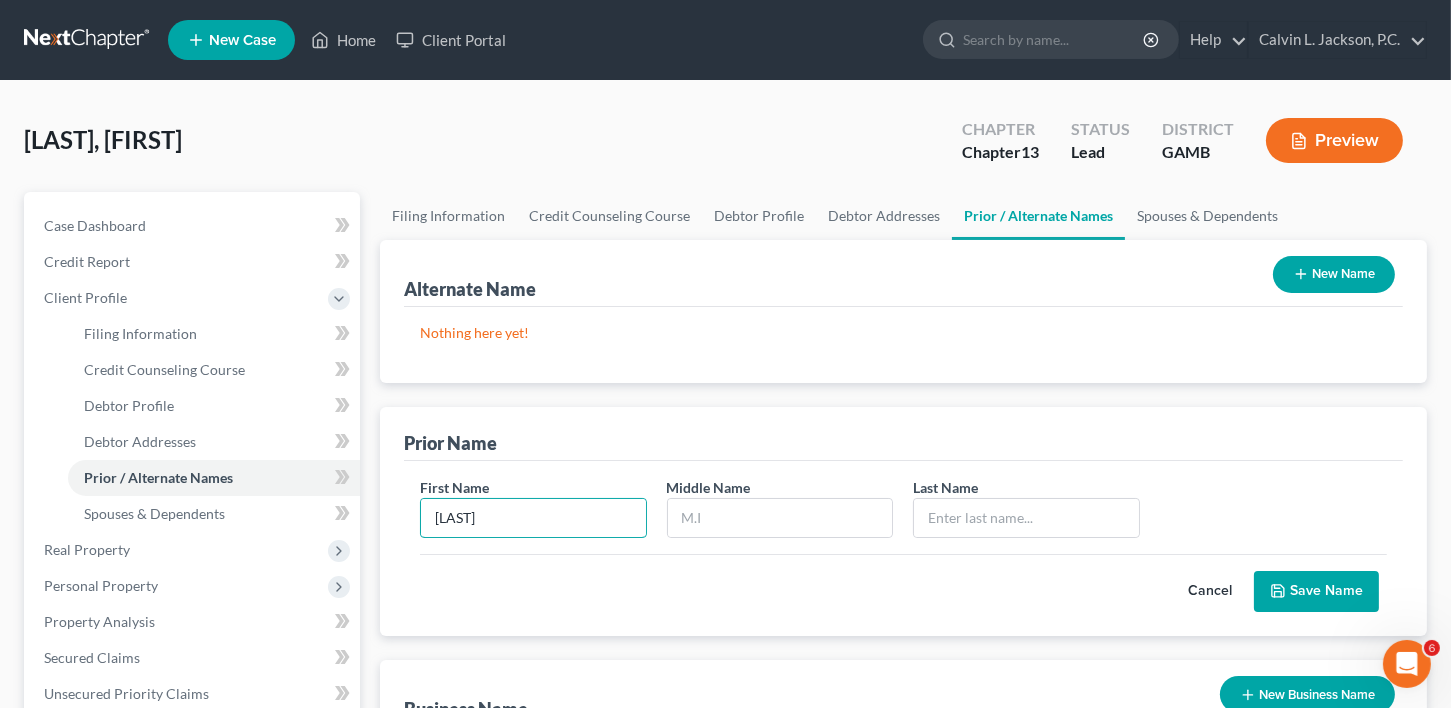 drag, startPoint x: 400, startPoint y: 511, endPoint x: 386, endPoint y: 510, distance: 14.035668 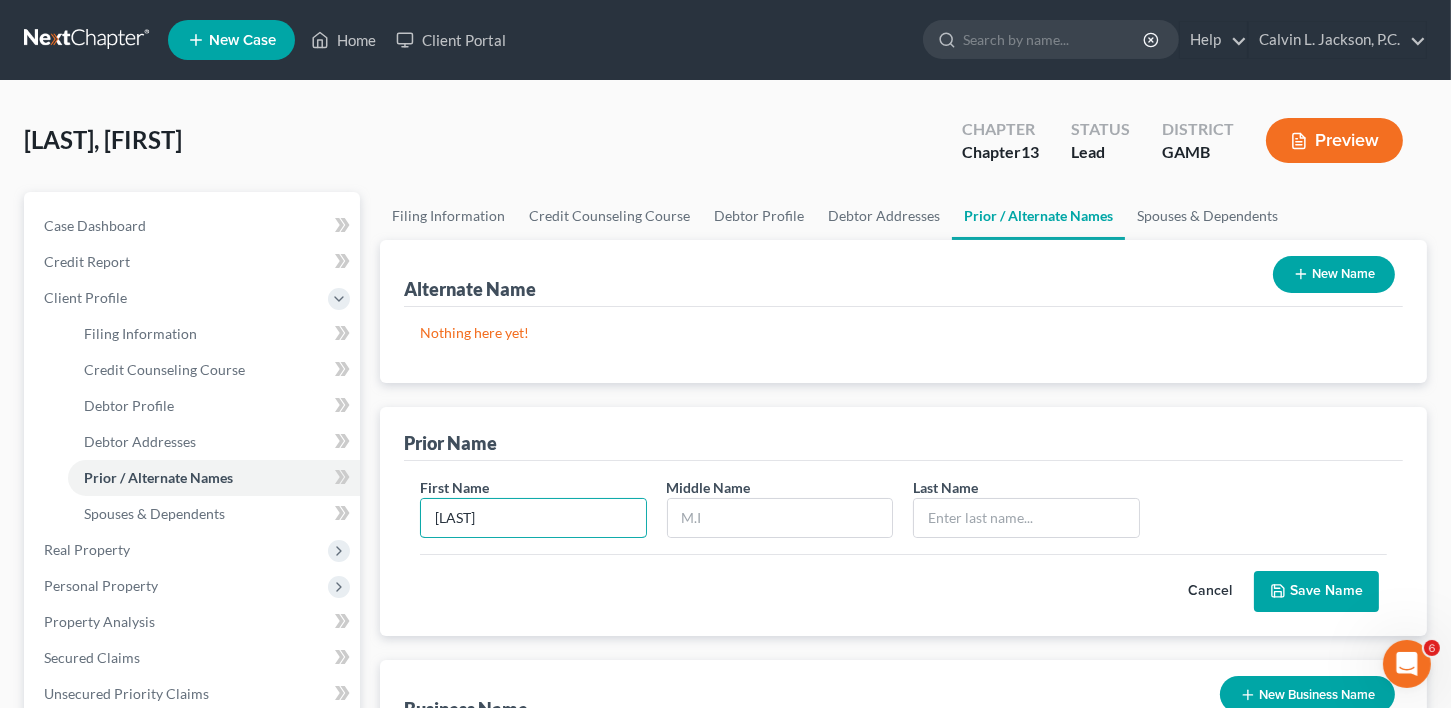 type on "Laverne" 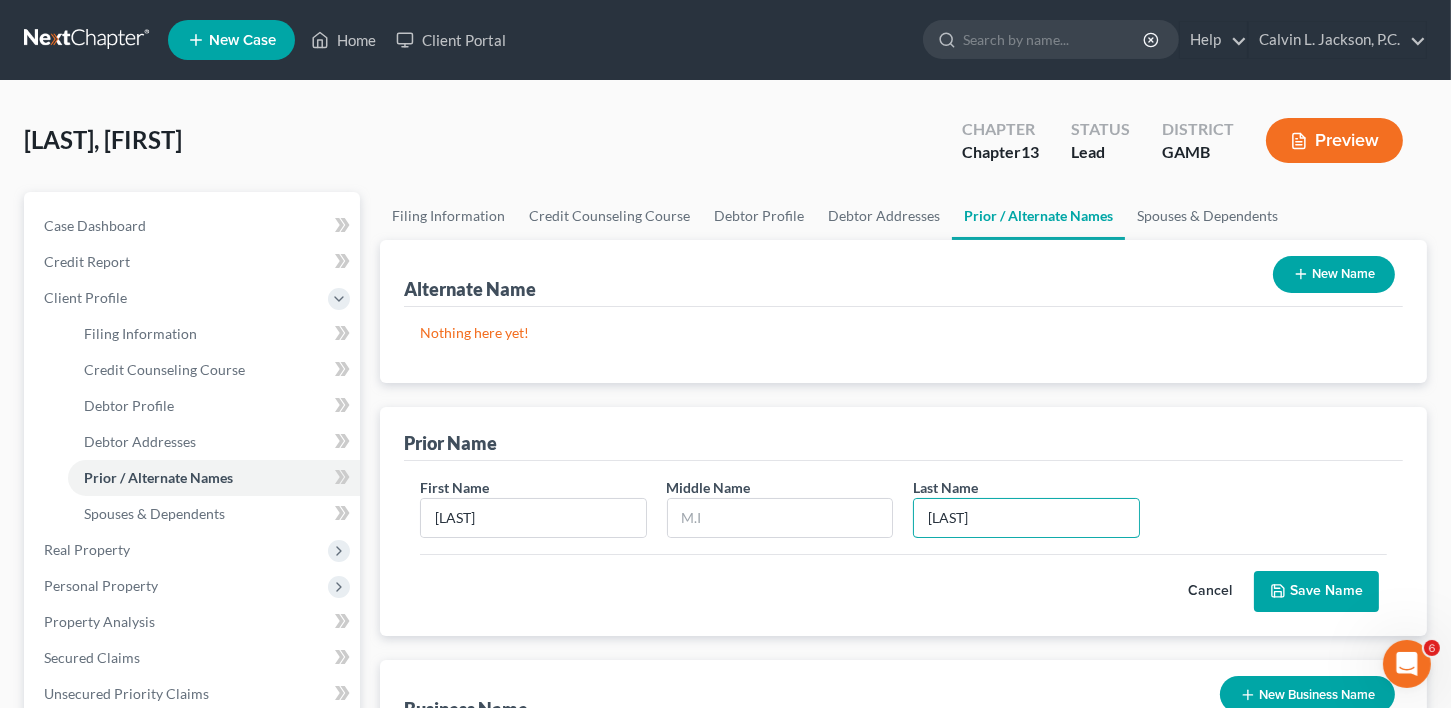 type on "Searcy" 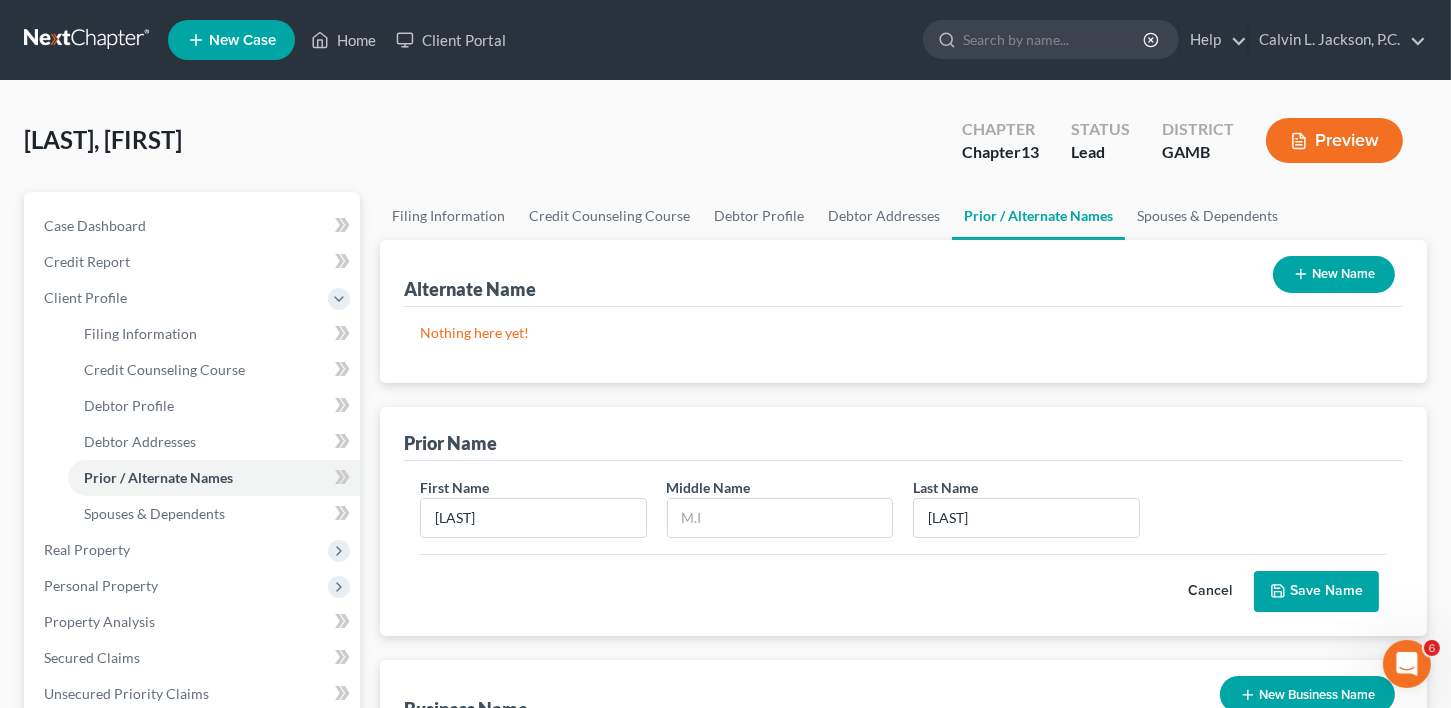 click on "Save Name" at bounding box center (1316, 592) 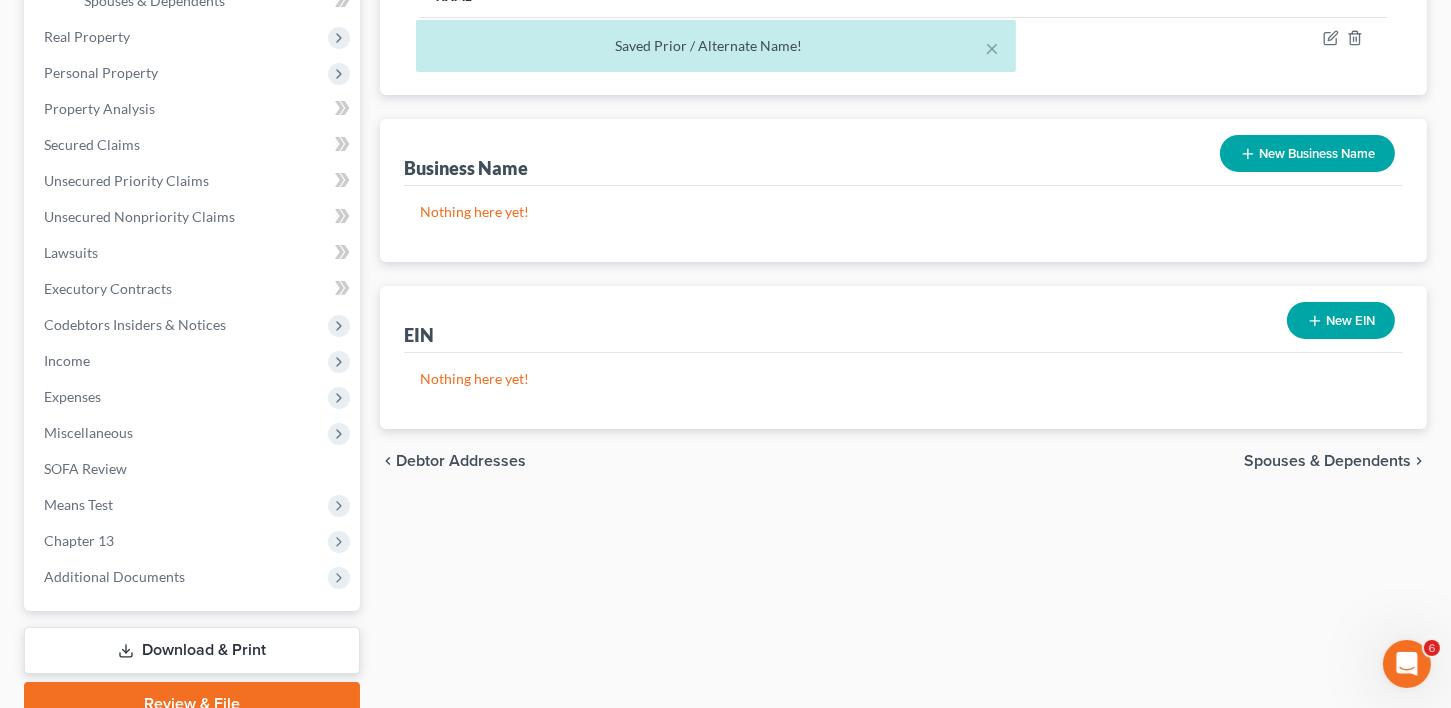 click on "Spouses & Dependents" at bounding box center [1327, 461] 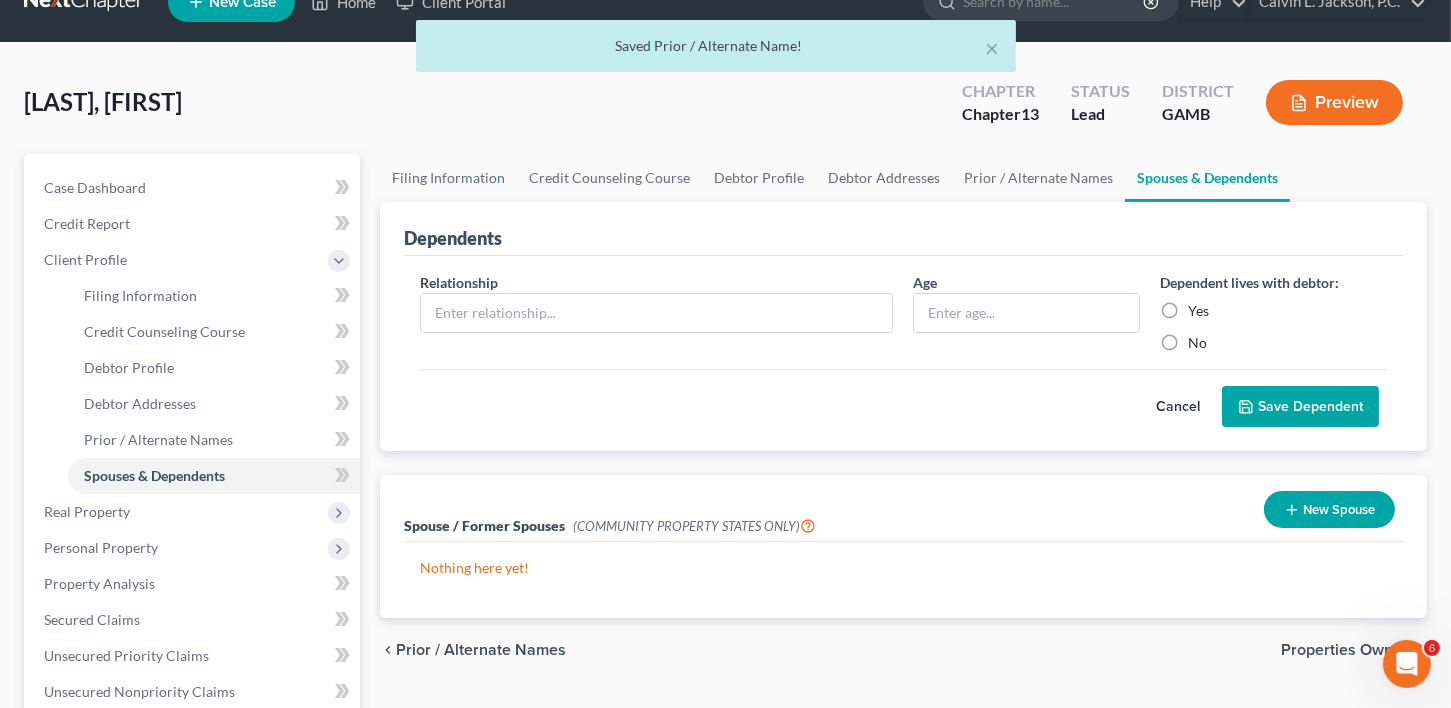 scroll, scrollTop: 0, scrollLeft: 0, axis: both 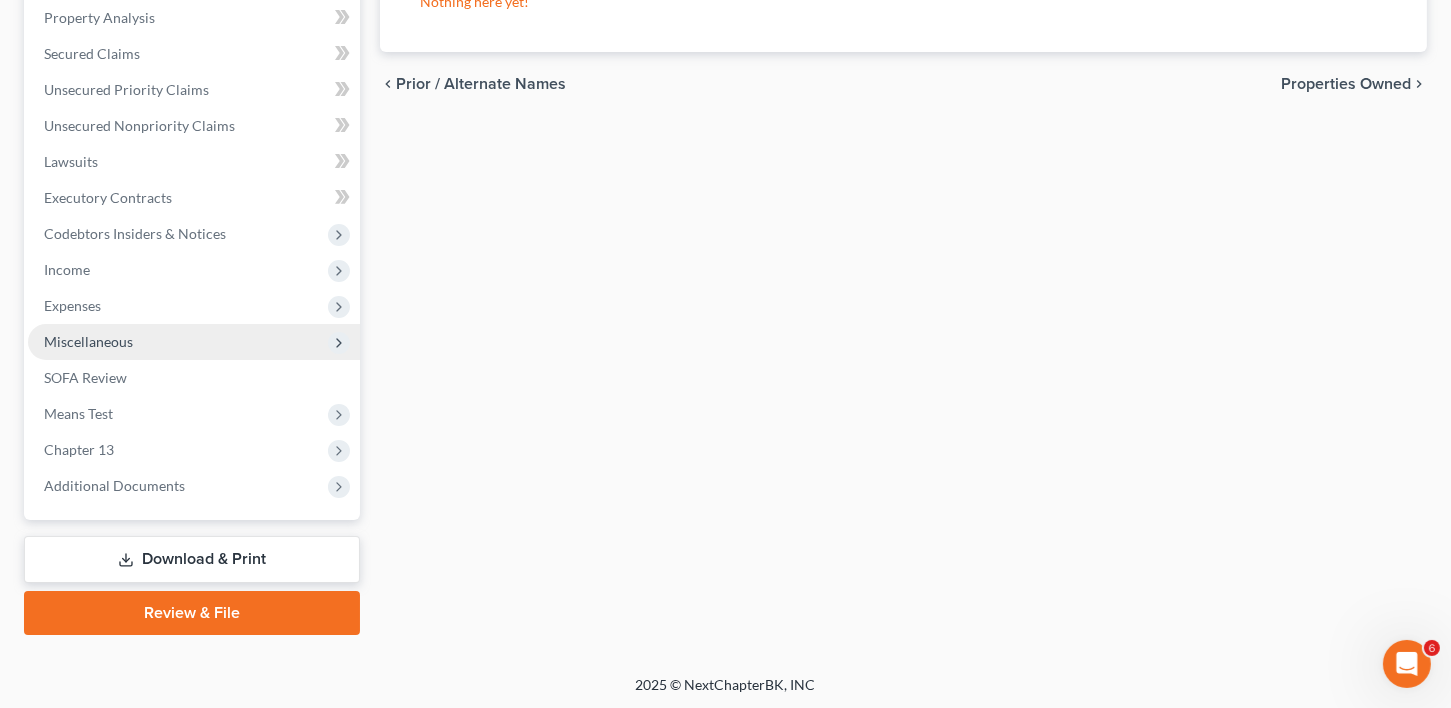 click on "Miscellaneous" at bounding box center [88, 341] 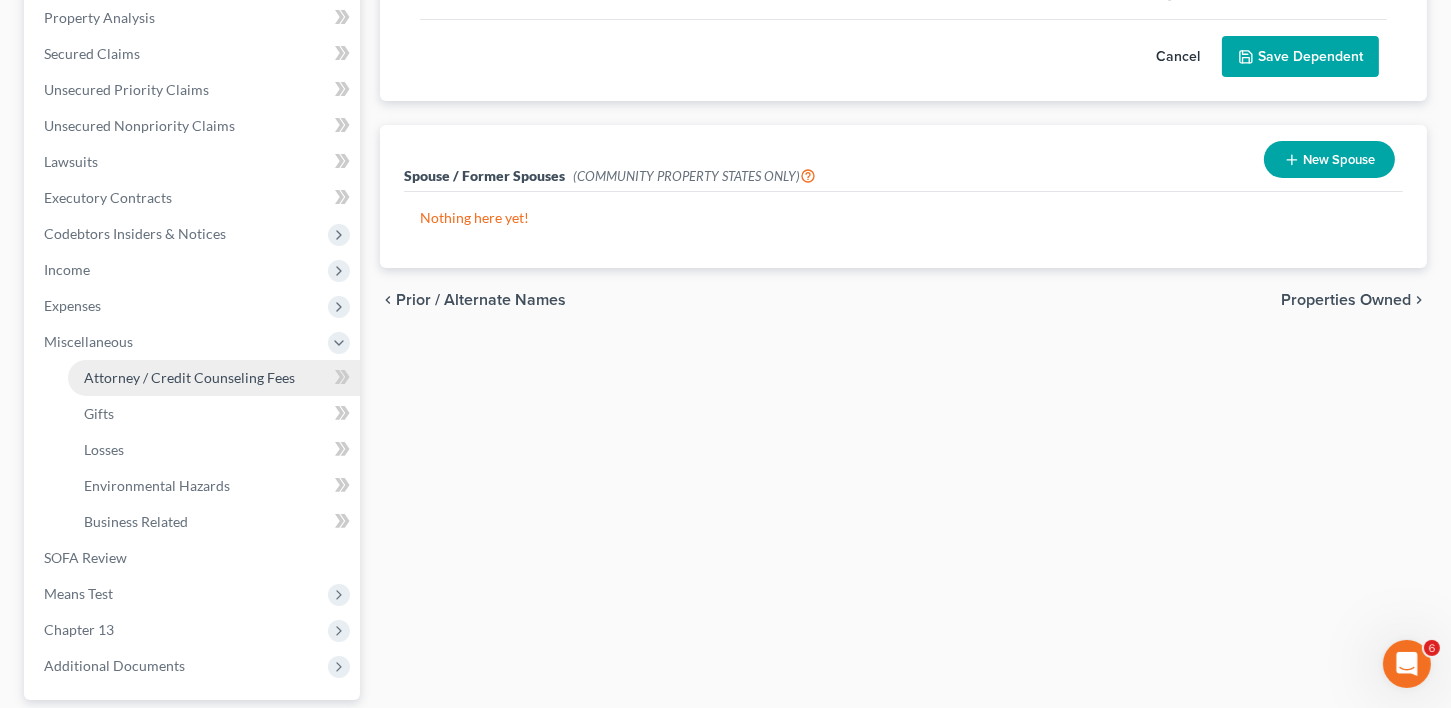 click on "Attorney / Credit Counseling Fees" at bounding box center [214, 378] 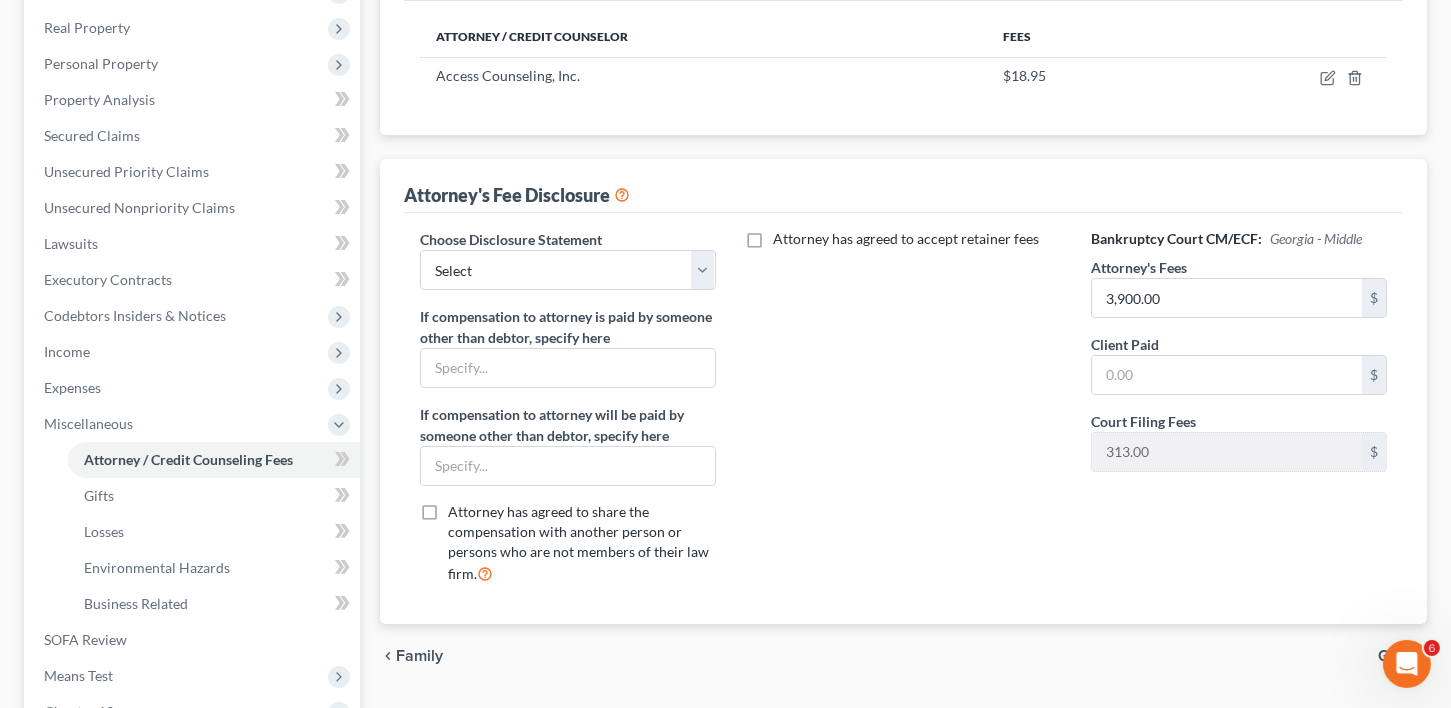 scroll, scrollTop: 423, scrollLeft: 0, axis: vertical 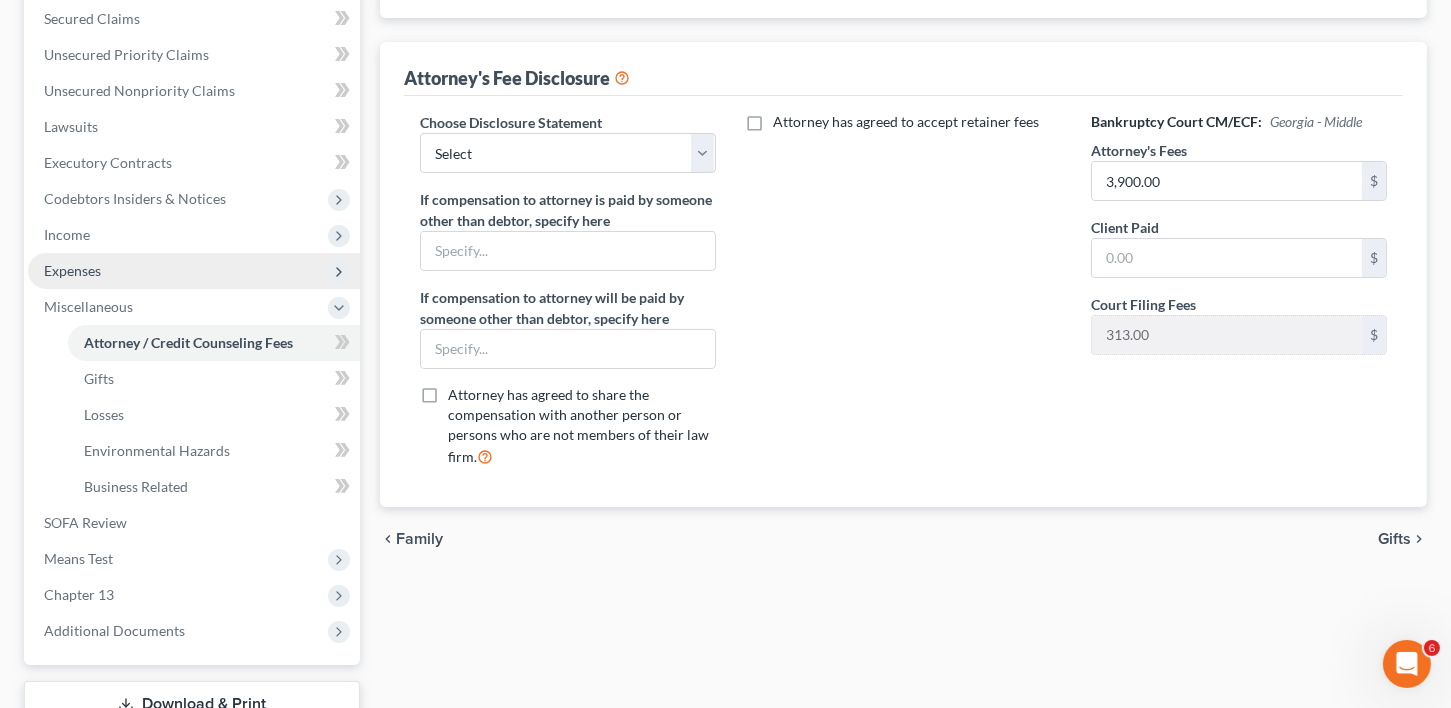 click on "Expenses" at bounding box center [72, 270] 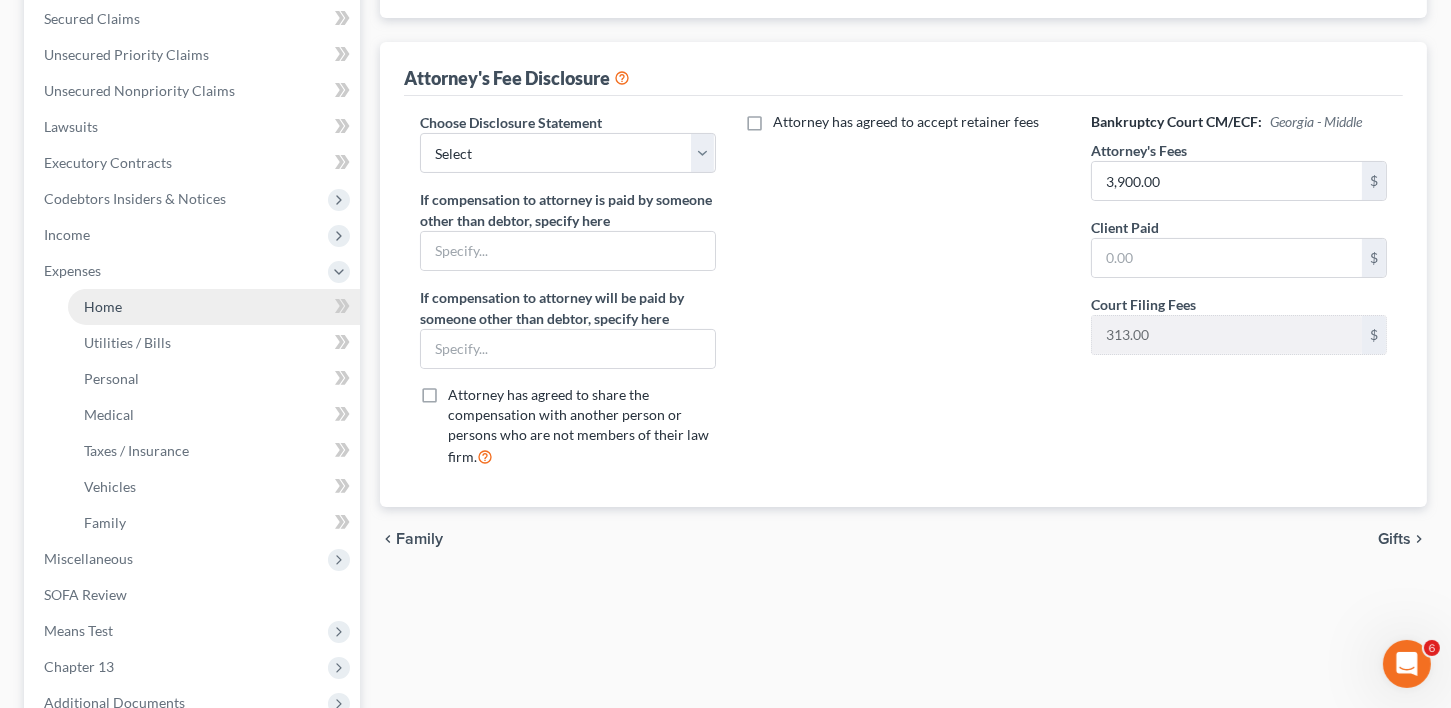 click on "Home" at bounding box center [103, 306] 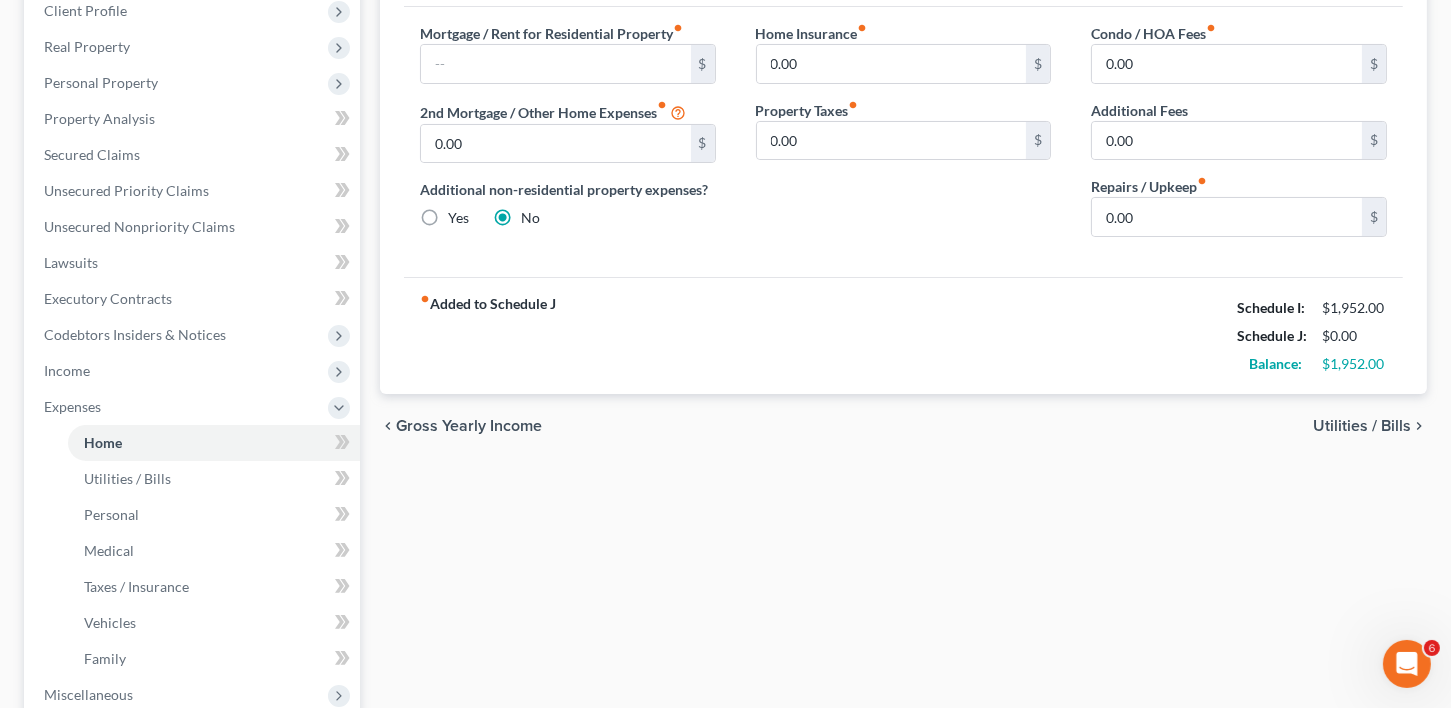scroll, scrollTop: 640, scrollLeft: 0, axis: vertical 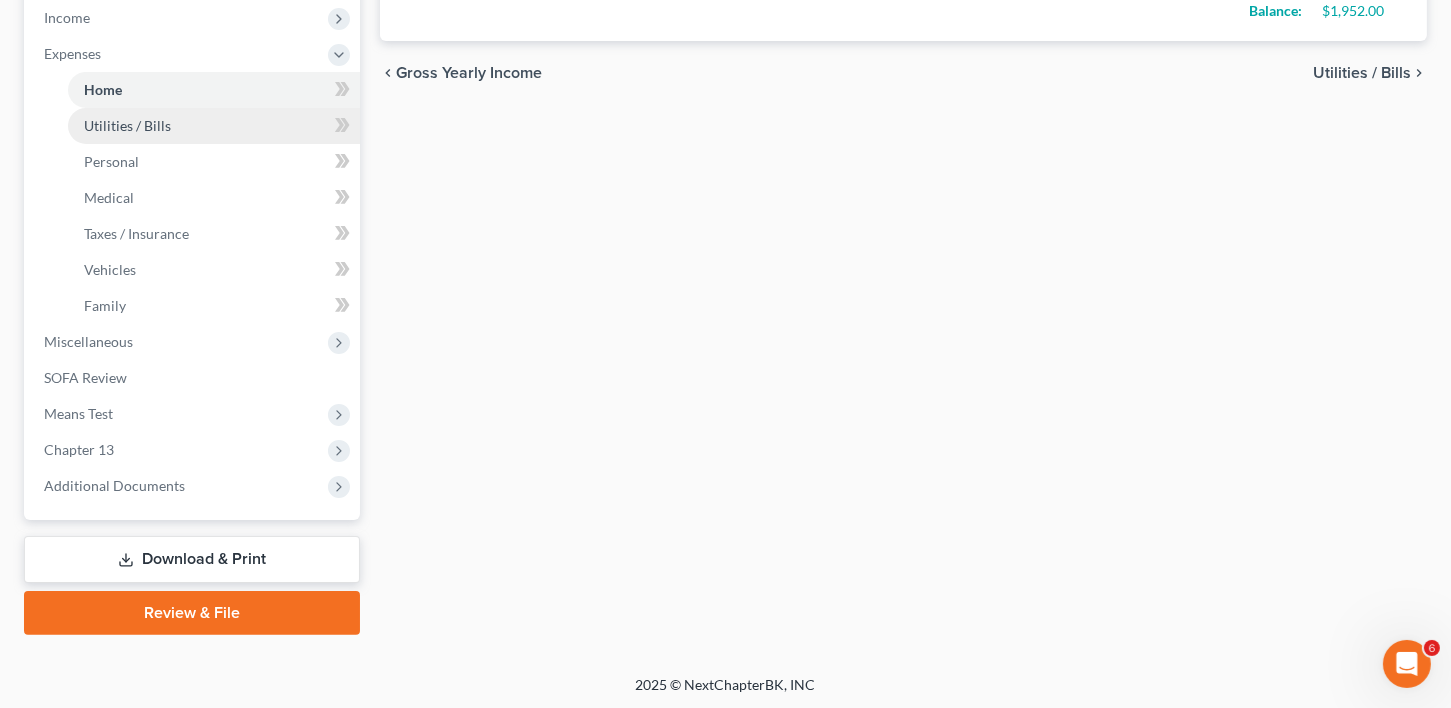 click on "Utilities / Bills" at bounding box center [214, 126] 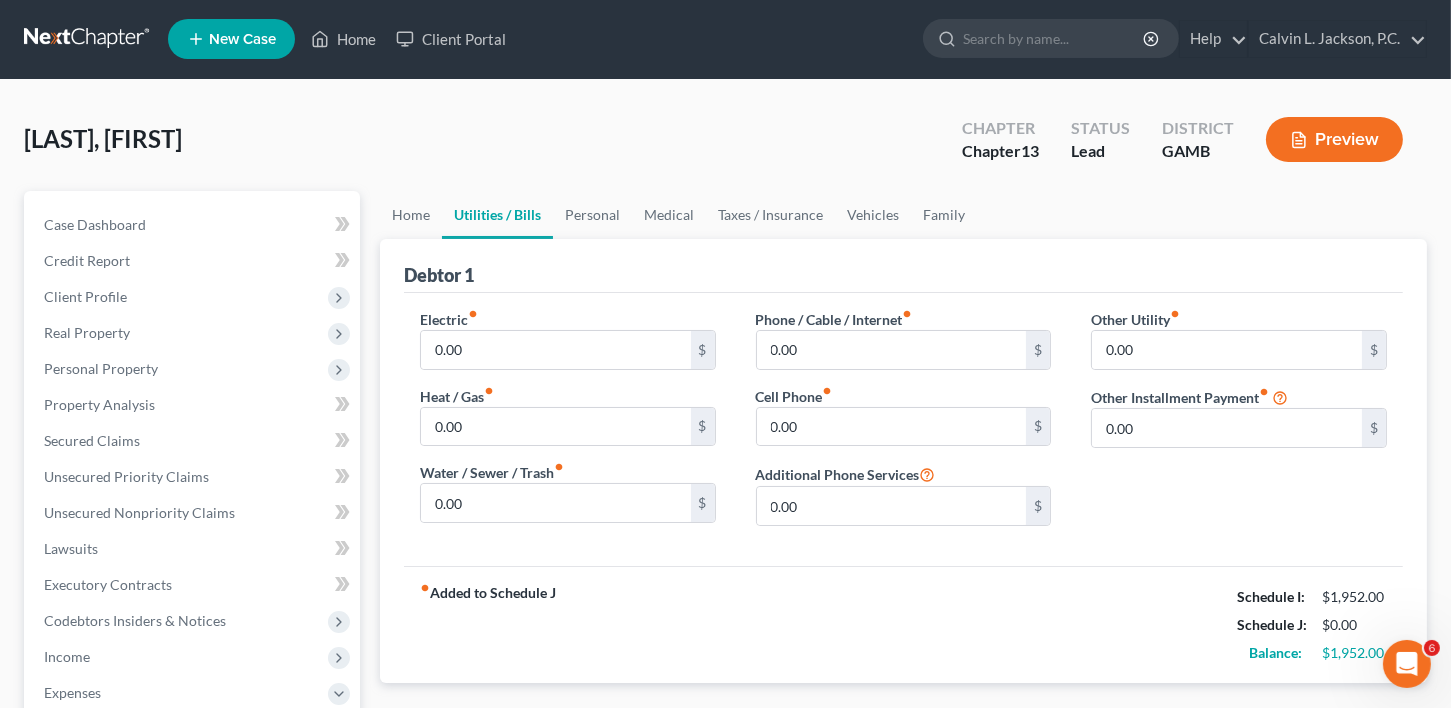 scroll, scrollTop: 0, scrollLeft: 0, axis: both 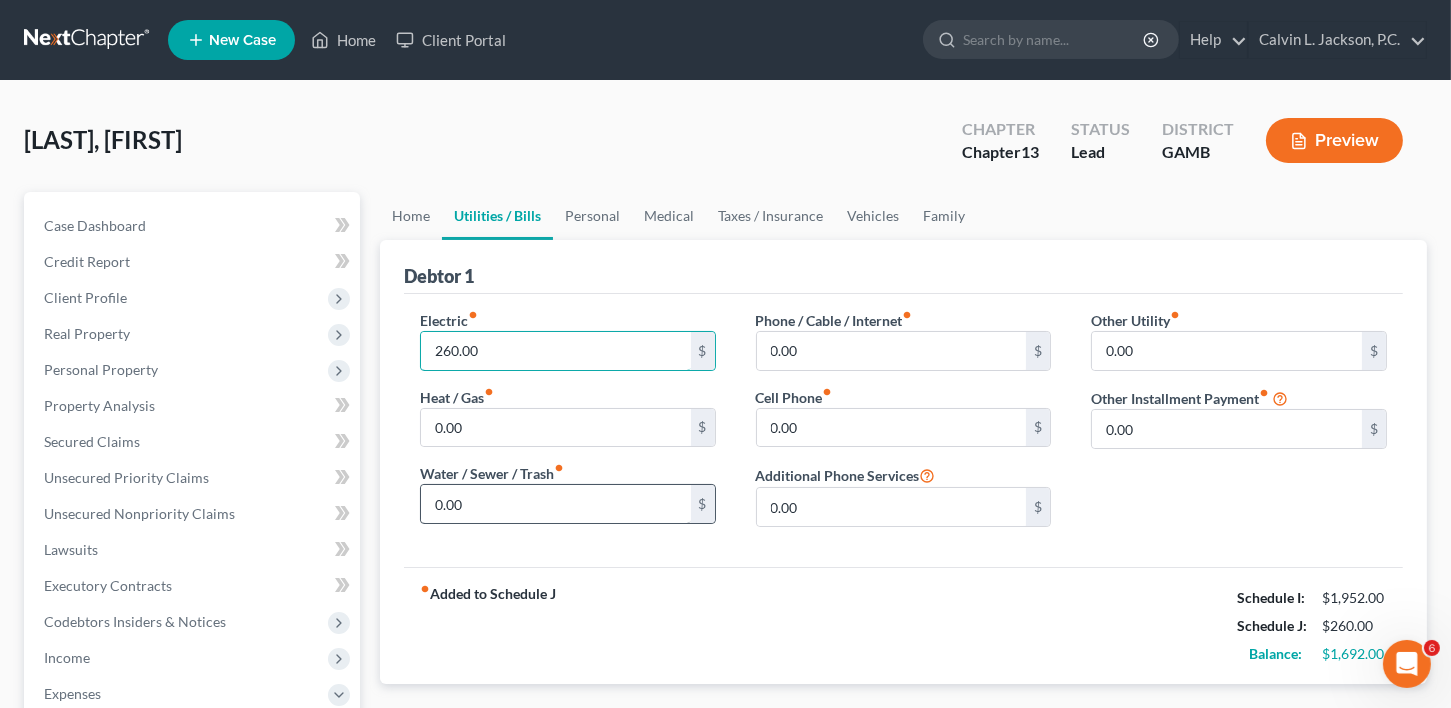 type on "260.00" 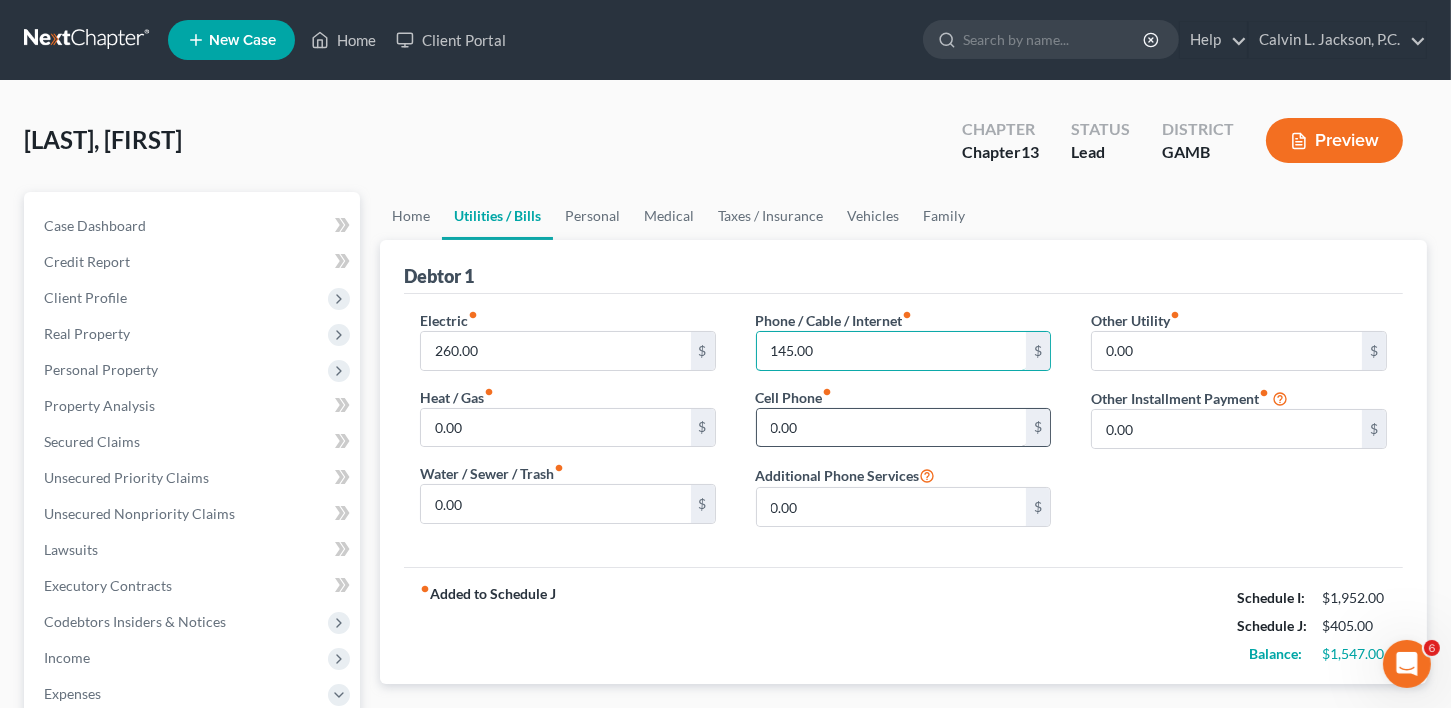 type on "145.00" 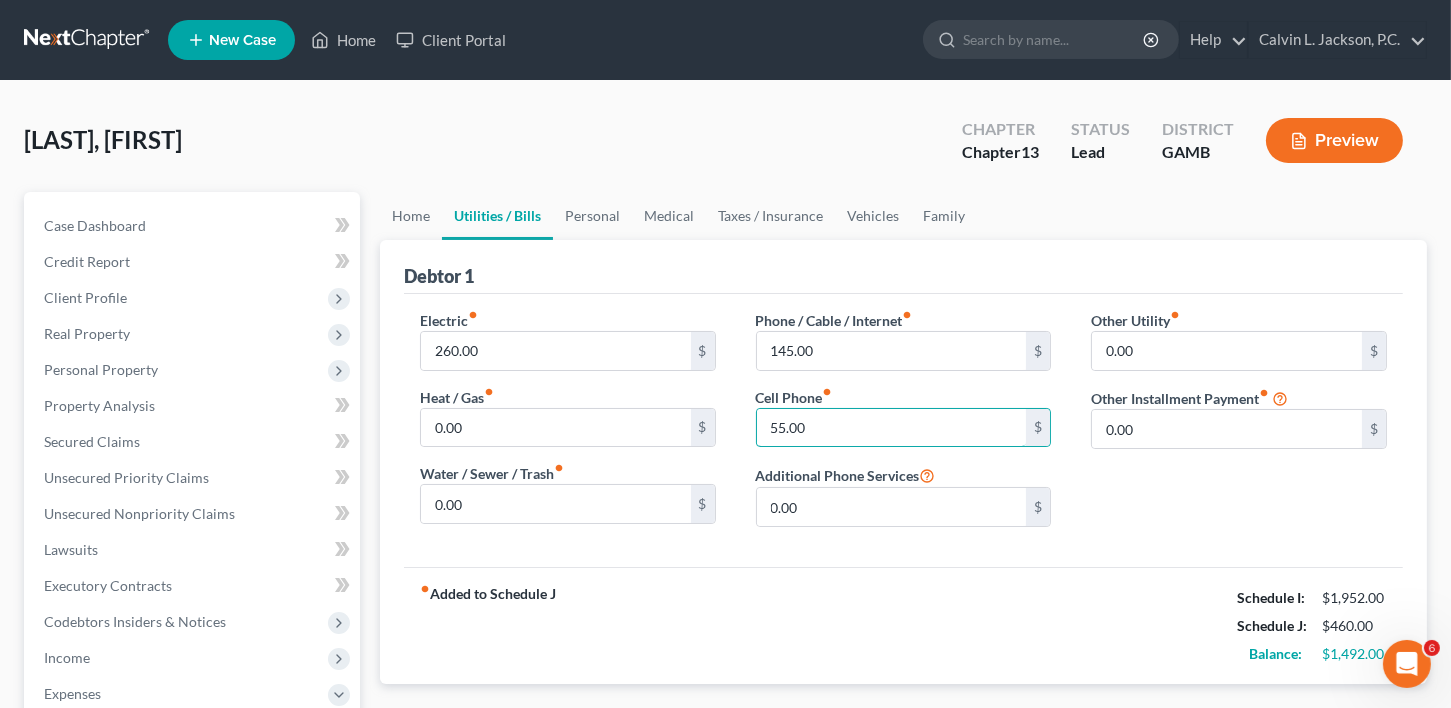 scroll, scrollTop: 619, scrollLeft: 0, axis: vertical 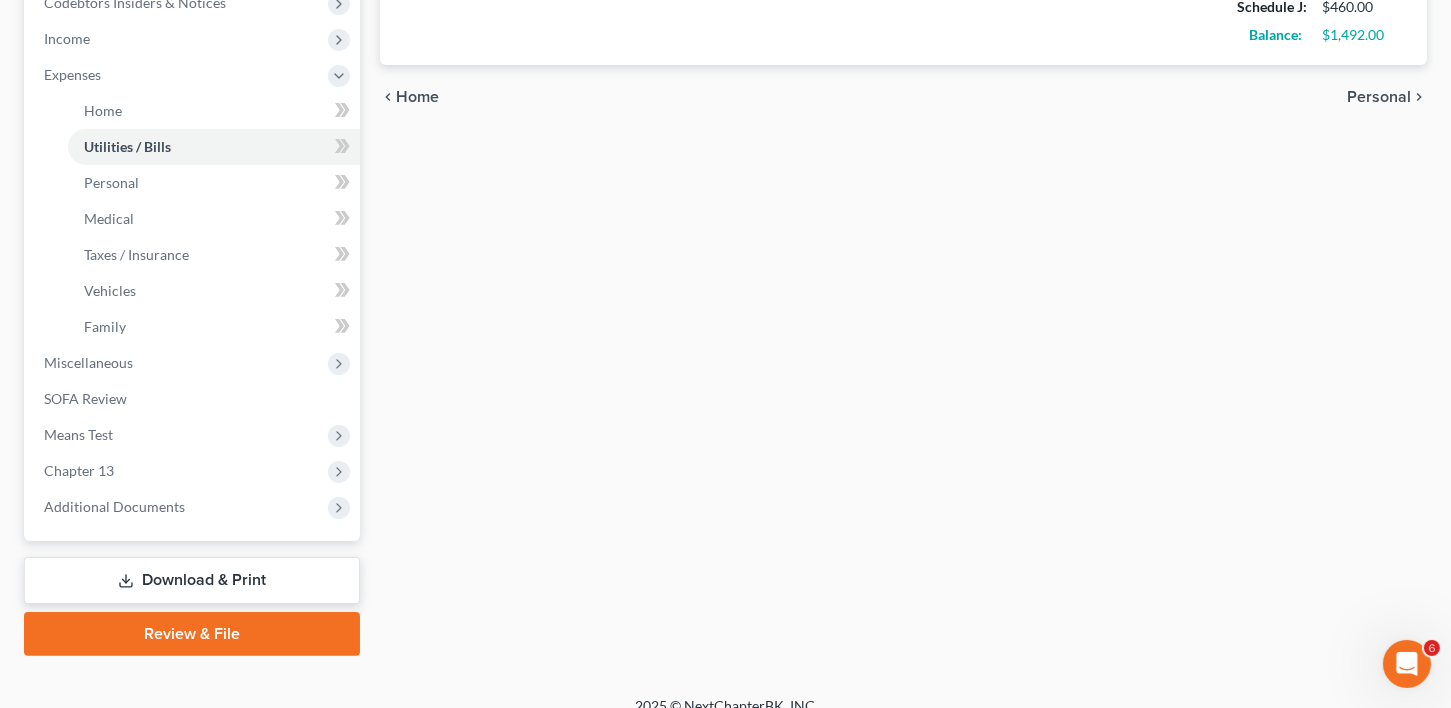 type on "55.00" 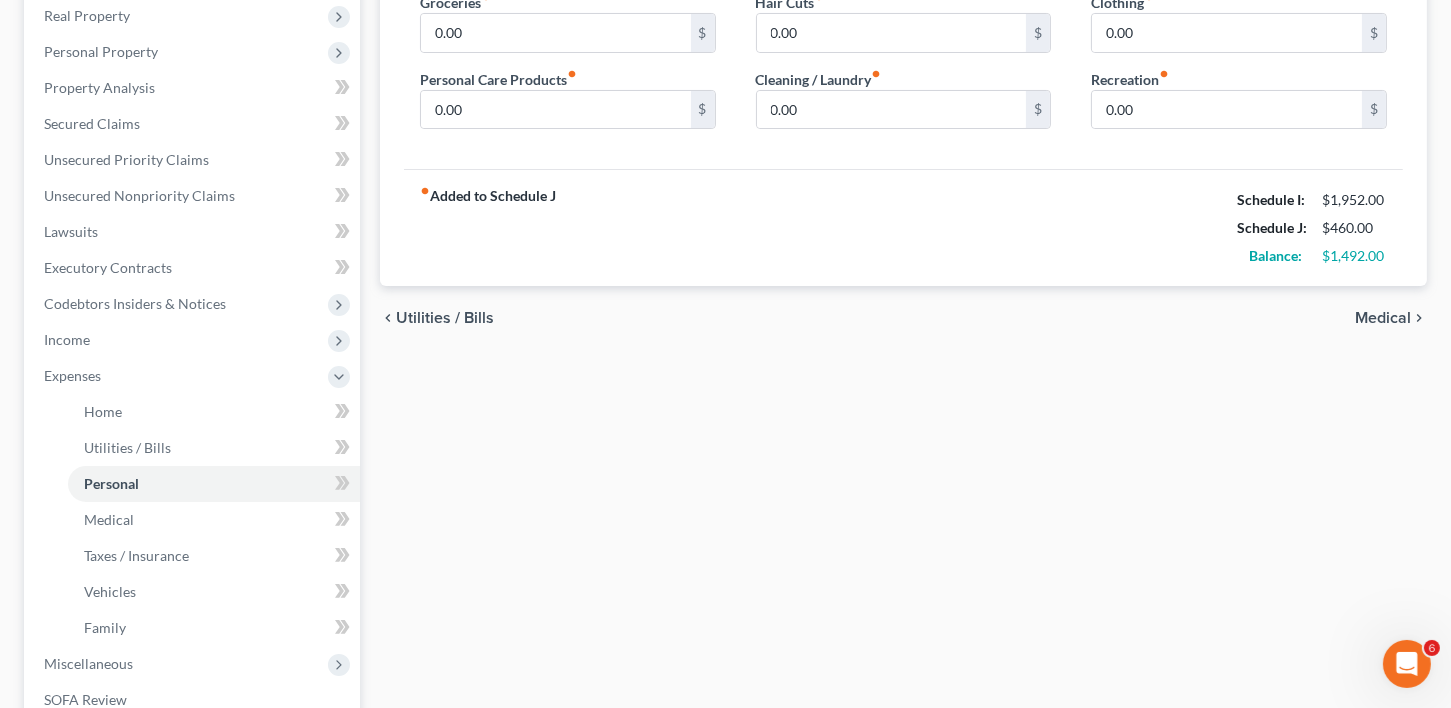 scroll, scrollTop: 0, scrollLeft: 0, axis: both 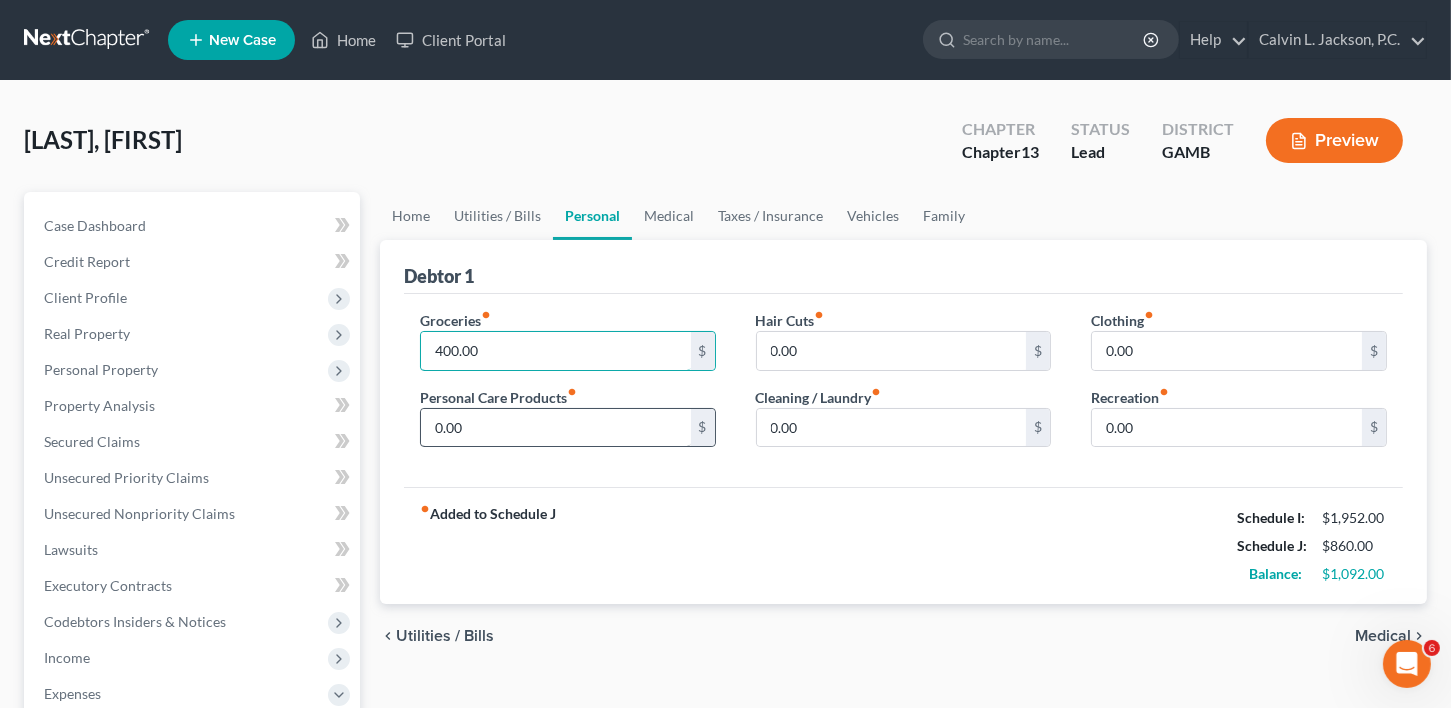 type on "400.00" 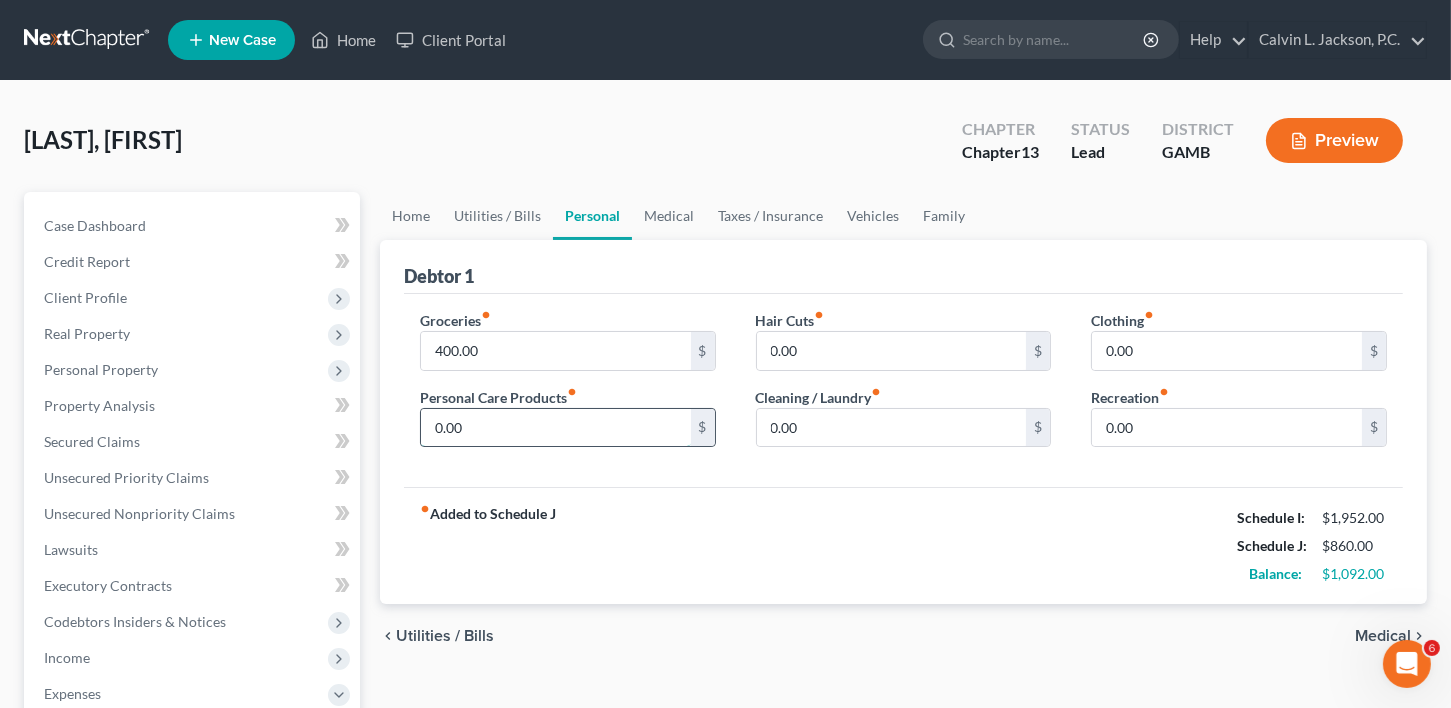 click on "0.00" at bounding box center [556, 428] 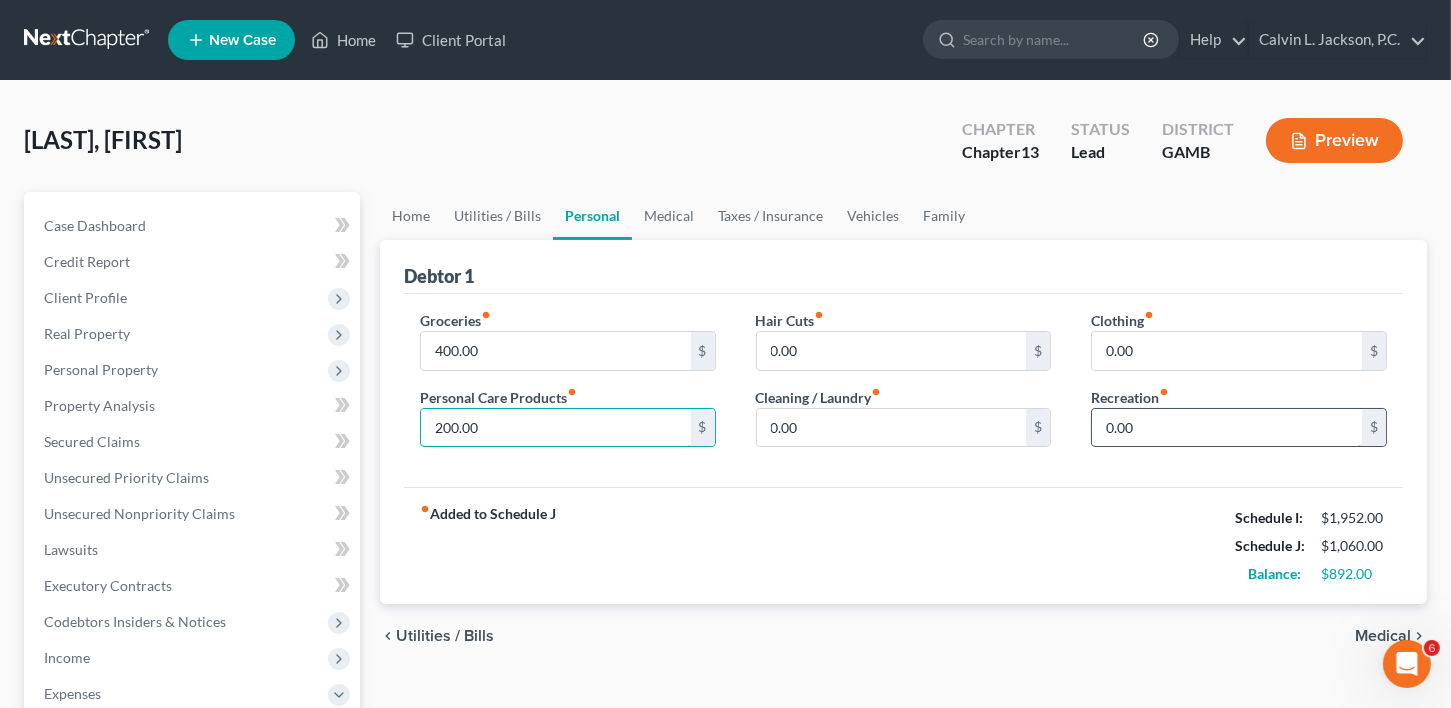 type on "200.00" 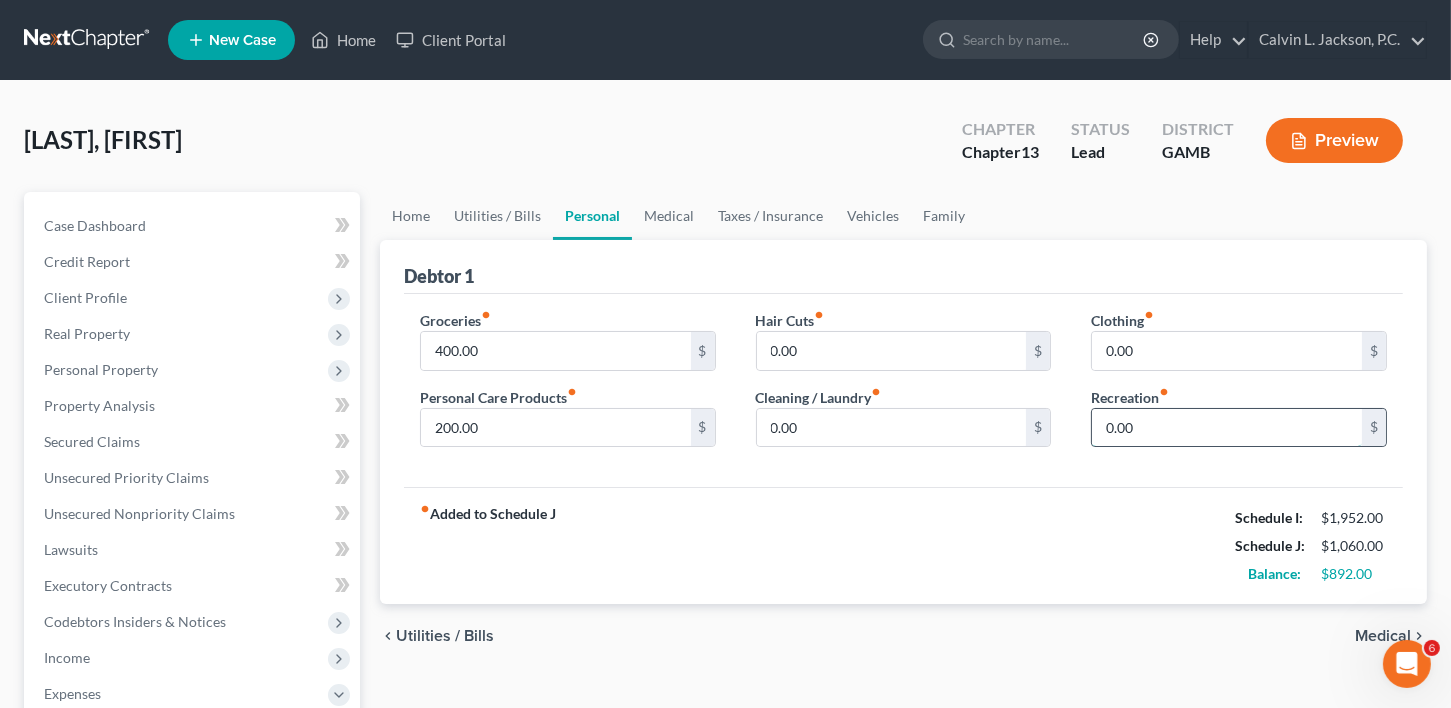 click on "0.00" at bounding box center (1227, 428) 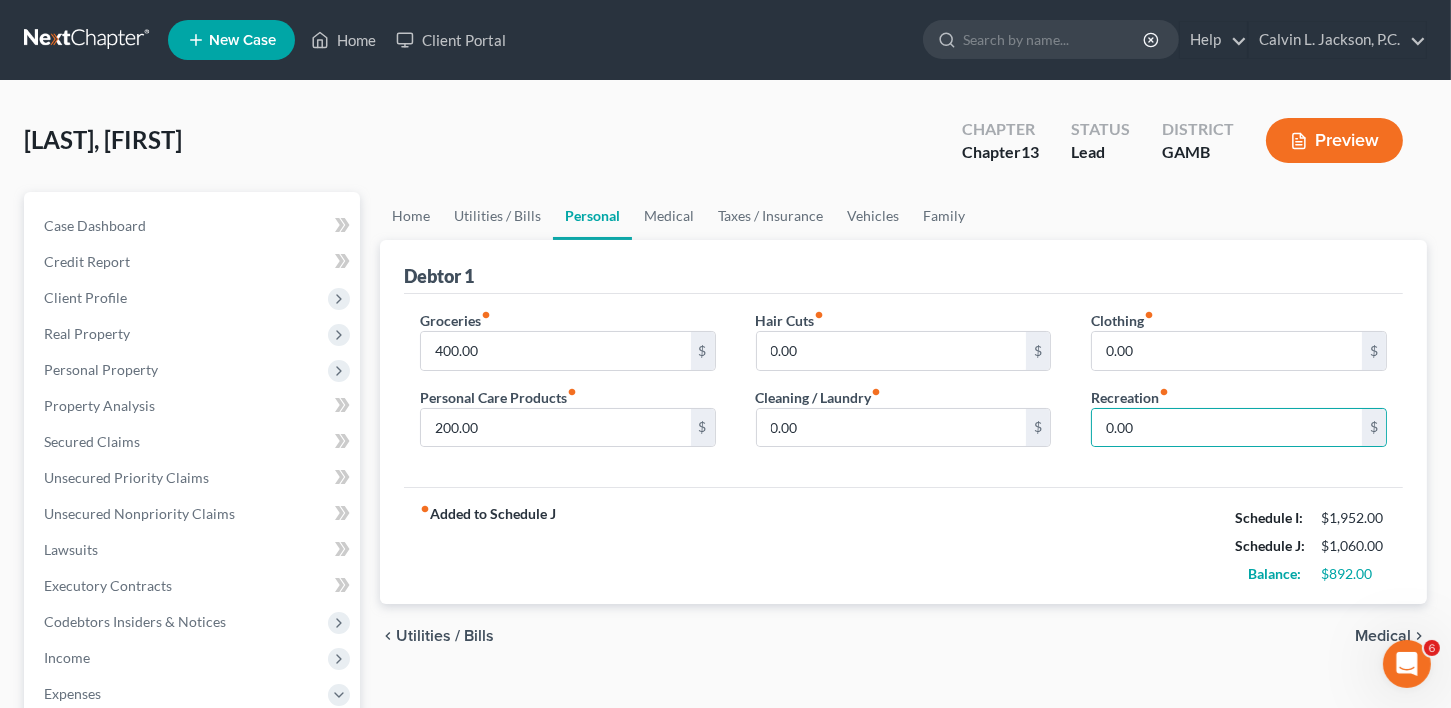 click on "6" at bounding box center [1407, 664] 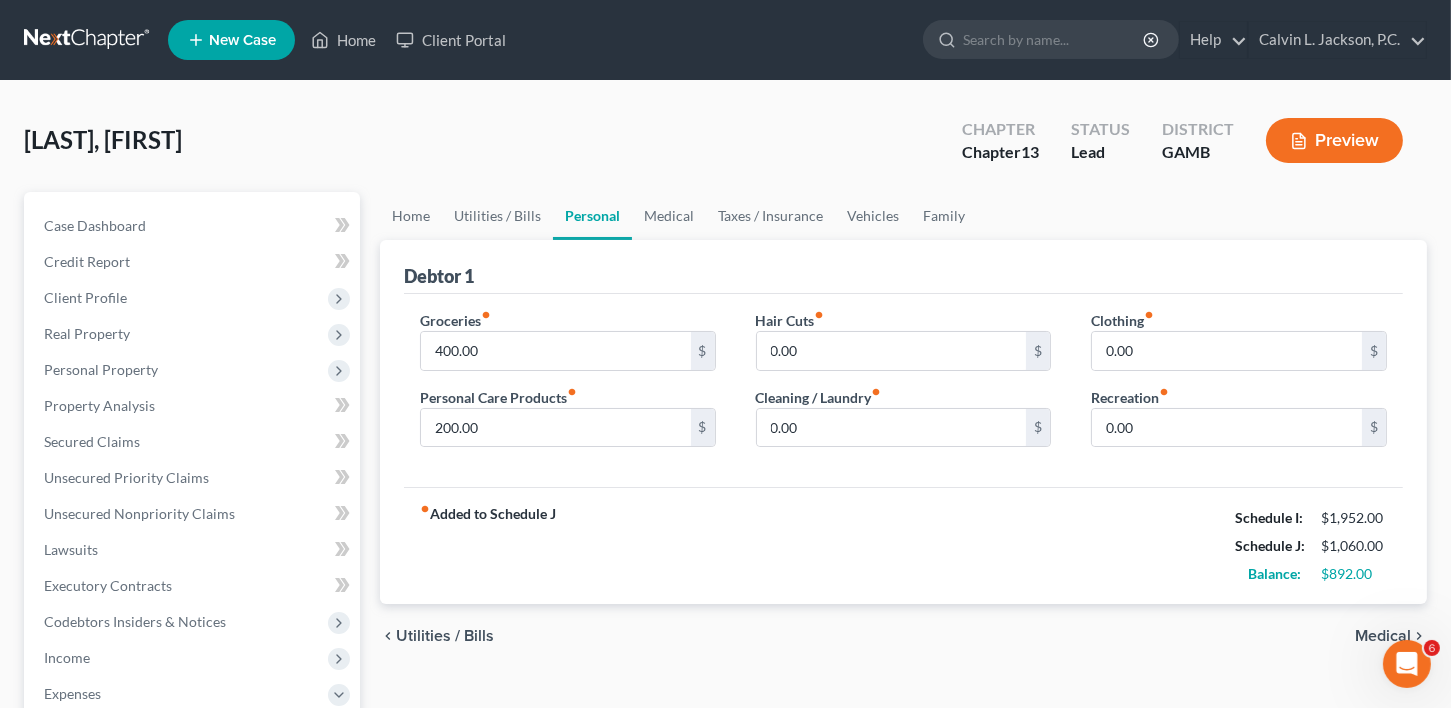 click on "Medical" at bounding box center (1383, 636) 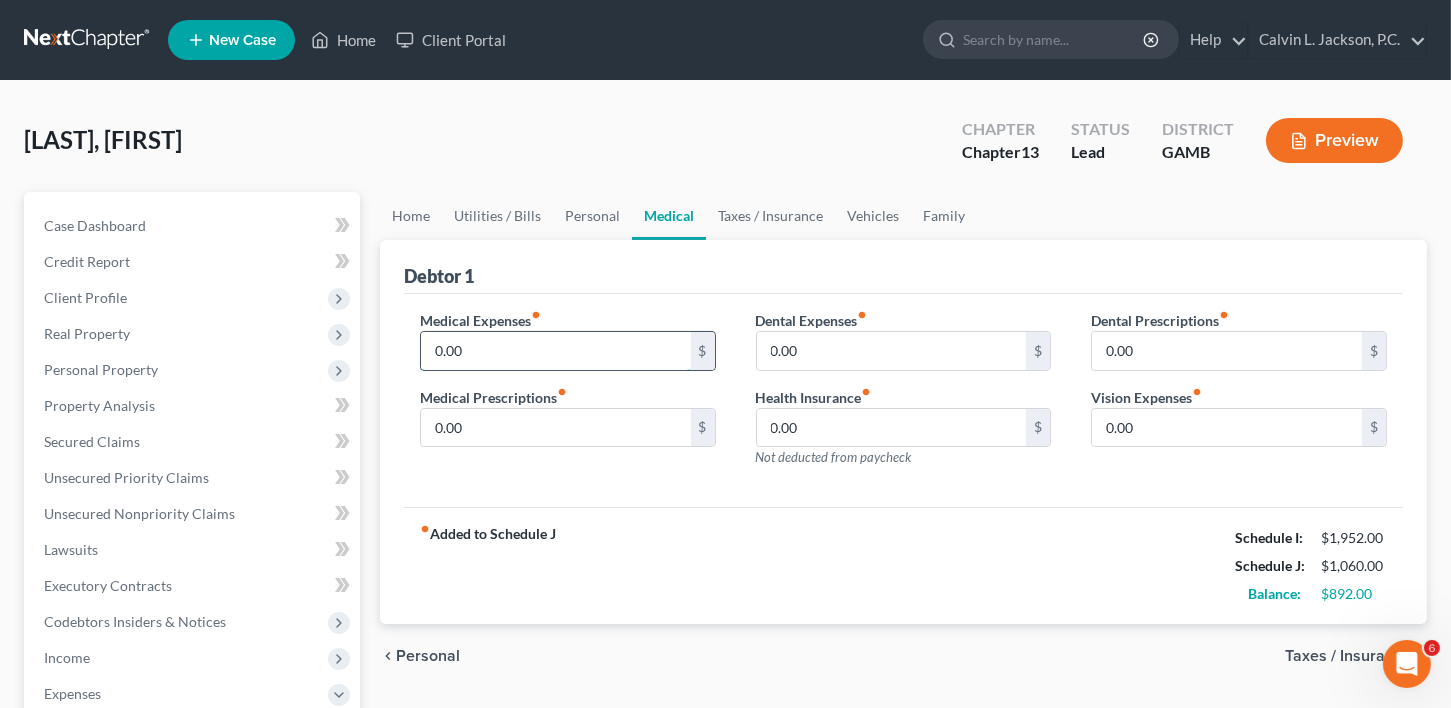 click on "0.00" at bounding box center [556, 351] 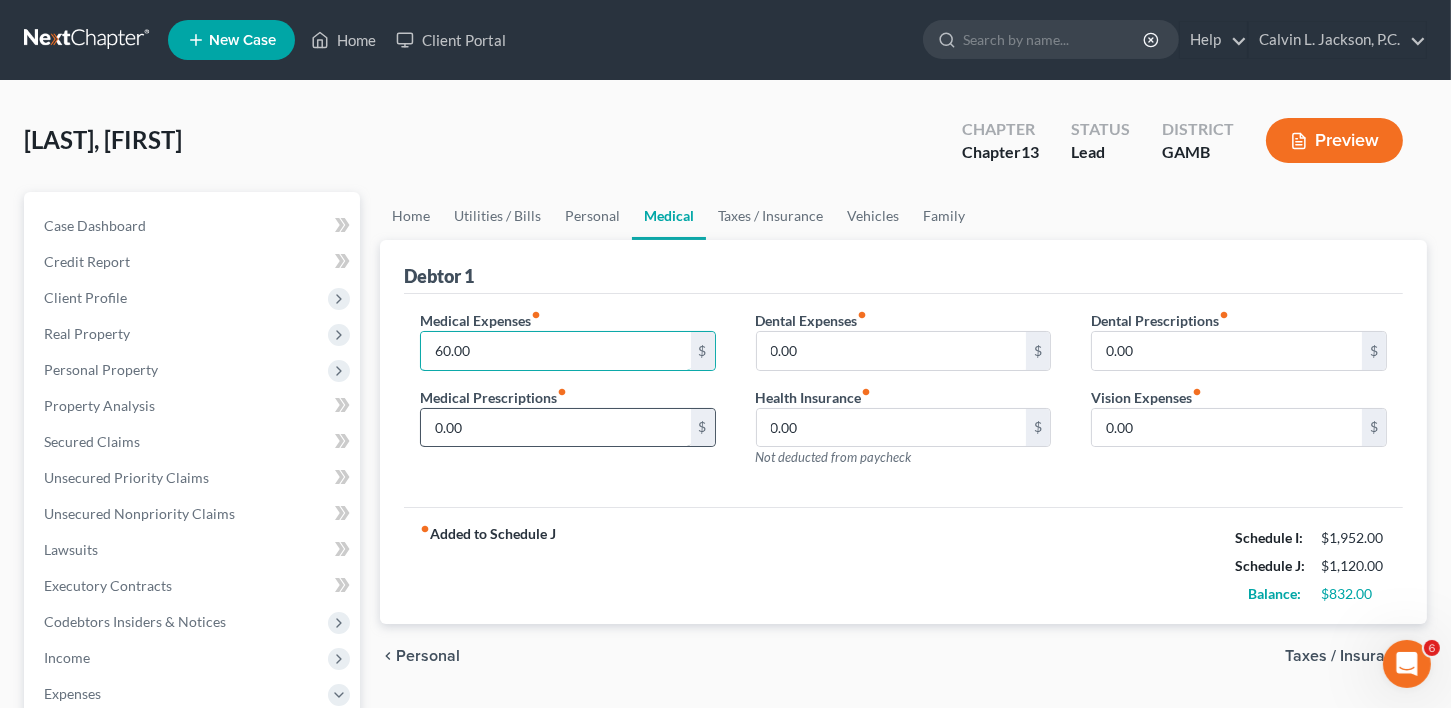 type on "60.00" 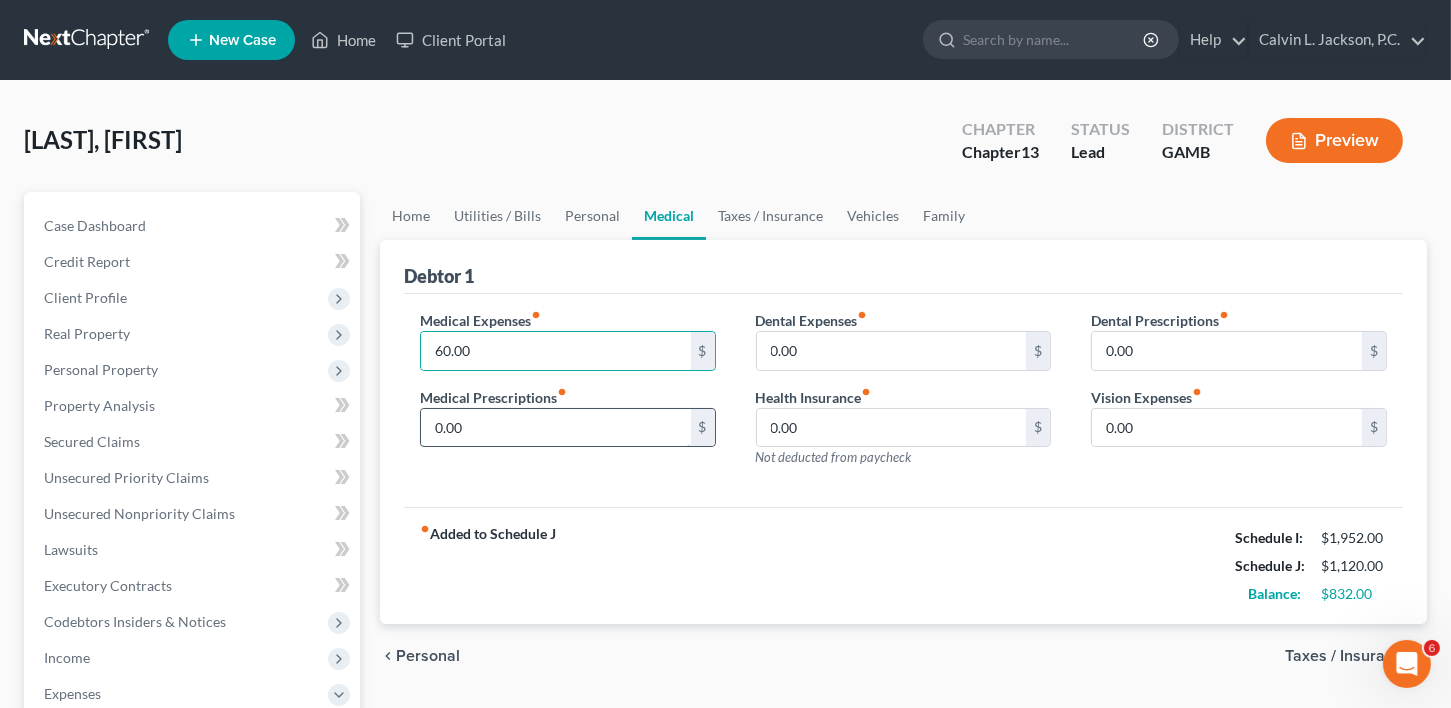 click on "0.00" at bounding box center (556, 428) 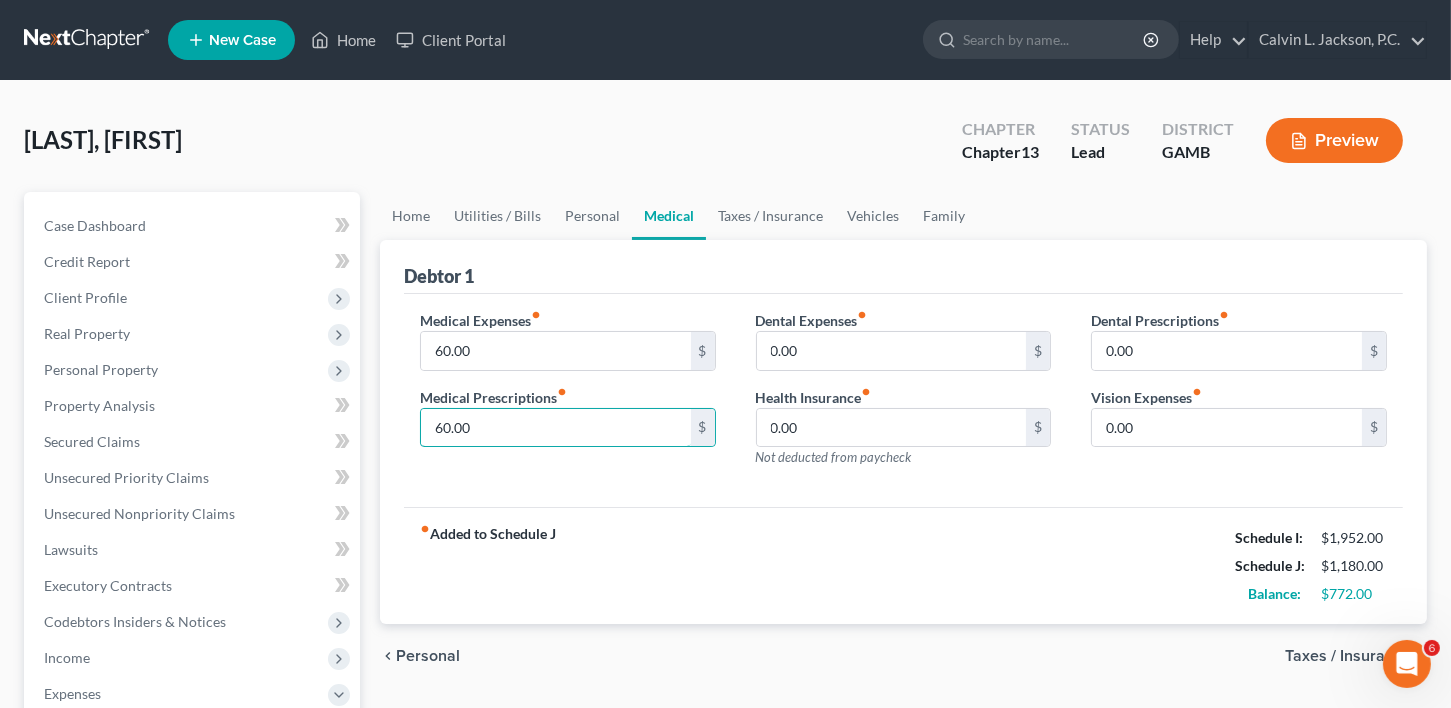 type on "60.00" 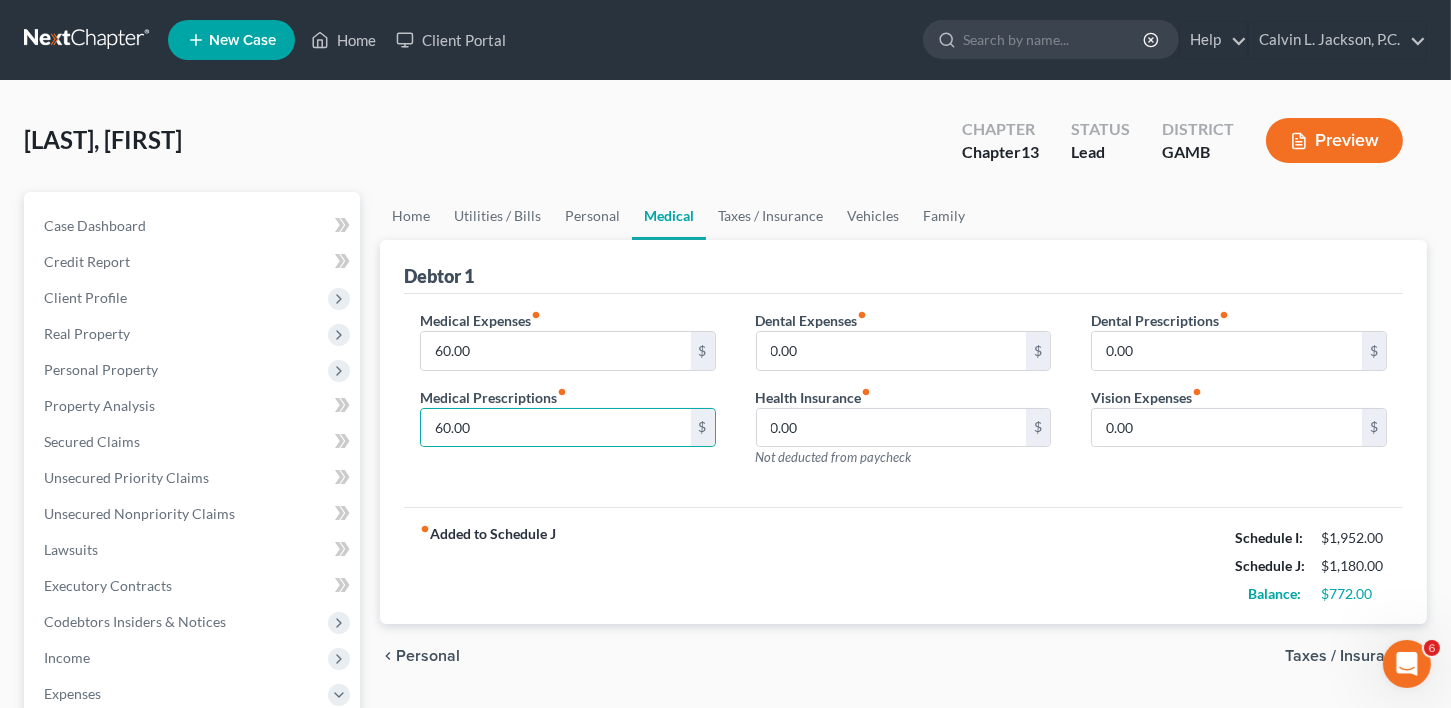 click on "chevron_left
Personal
Taxes / Insurance
chevron_right" at bounding box center [903, 656] 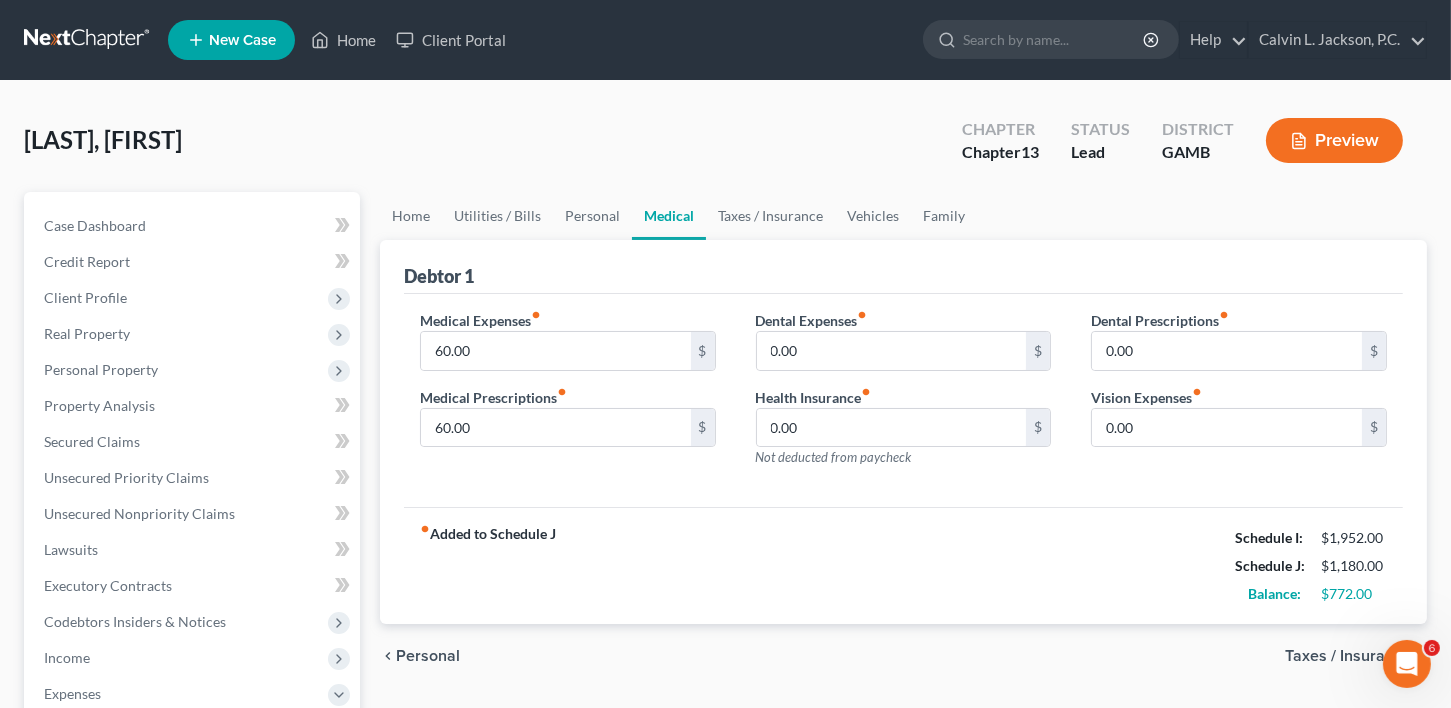 click on "Taxes / Insurance" at bounding box center (1348, 656) 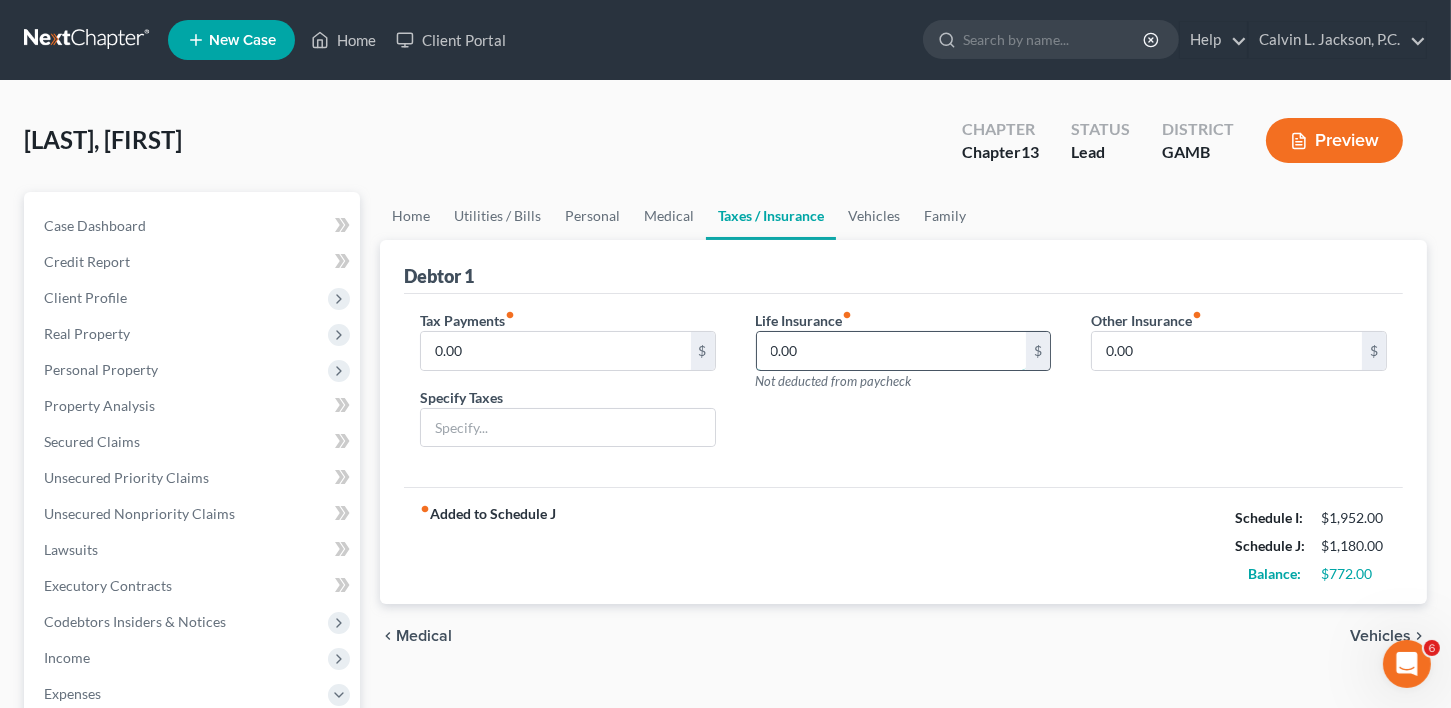 click on "0.00" at bounding box center (892, 351) 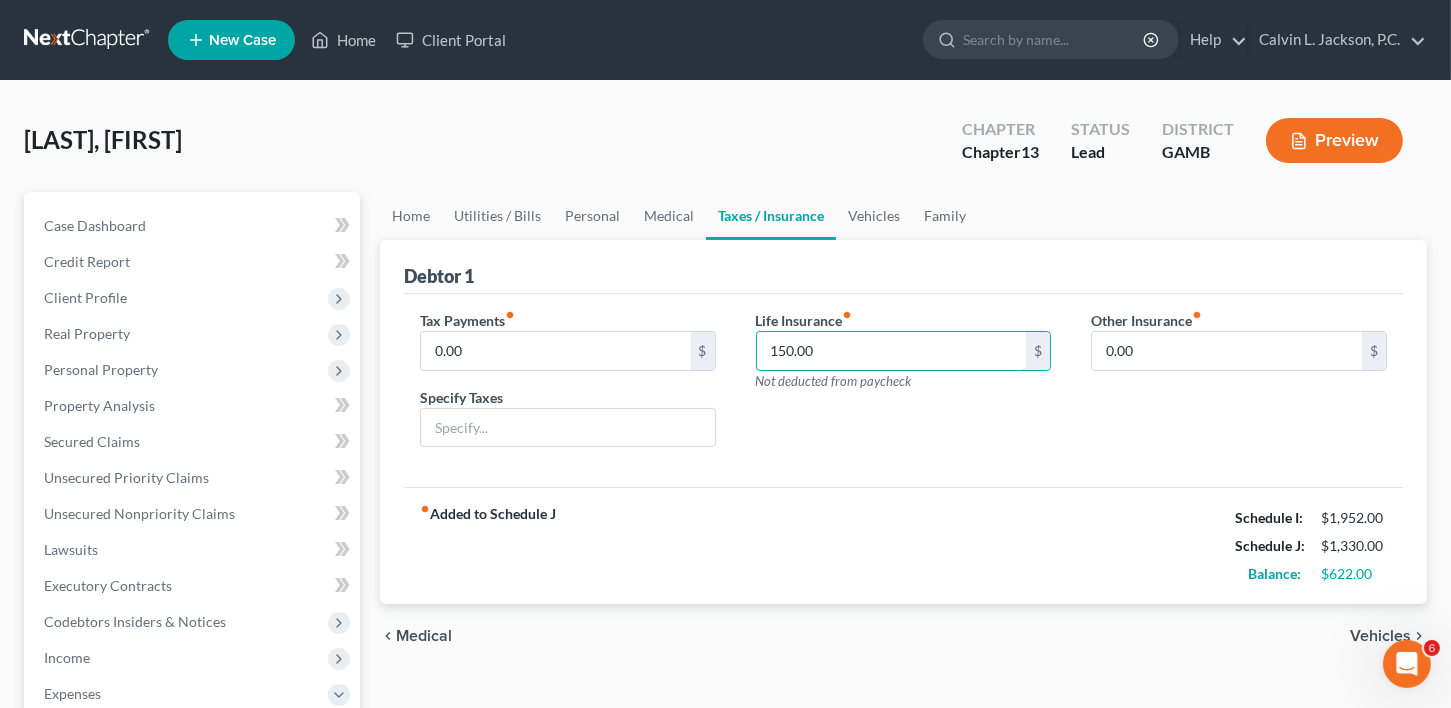 type on "150.00" 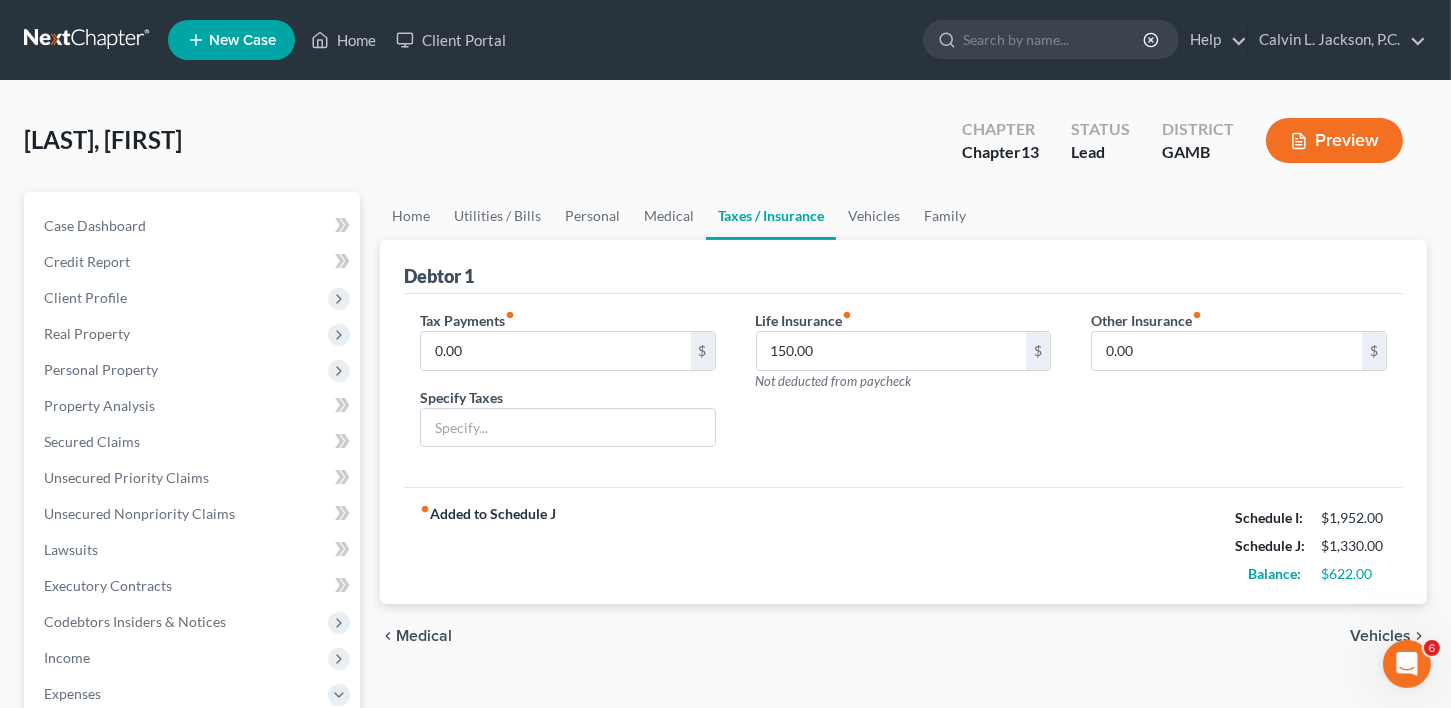 click on "Vehicles" at bounding box center [1380, 636] 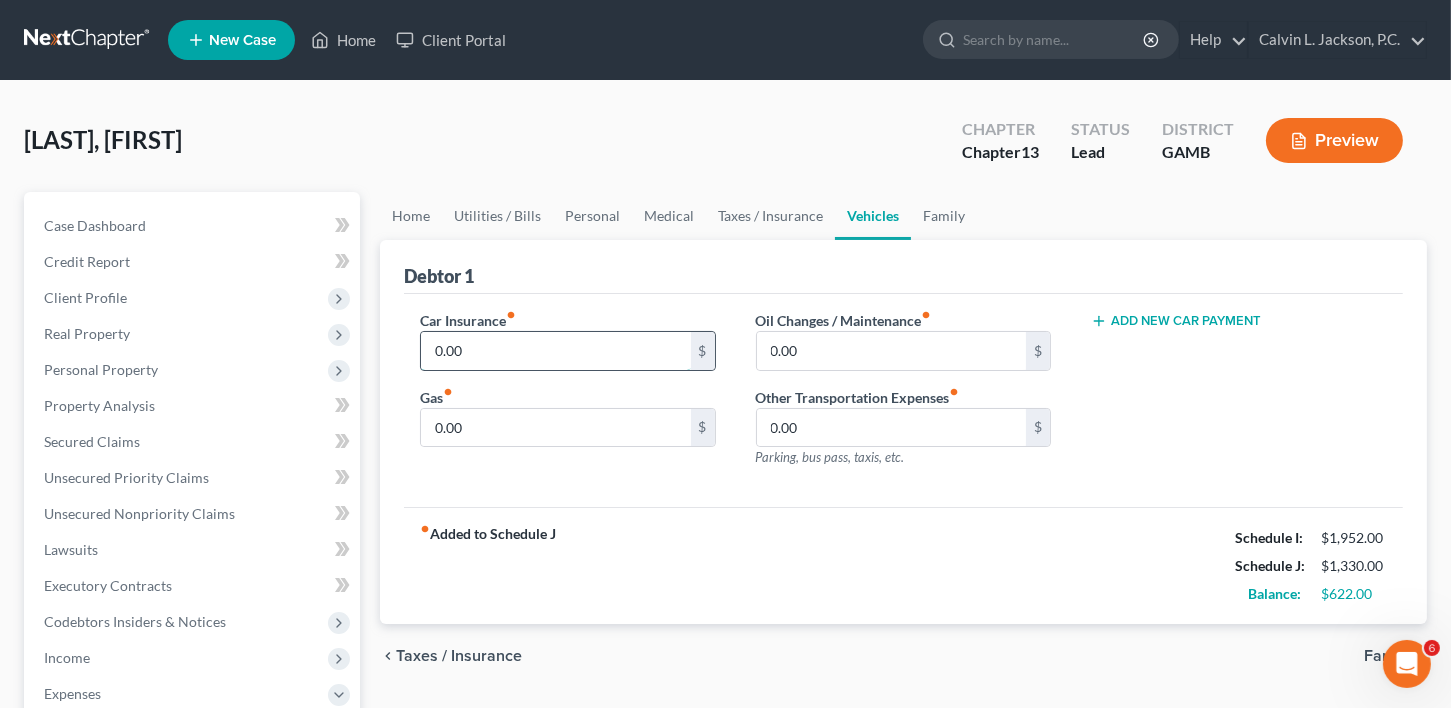 click on "0.00" at bounding box center [556, 351] 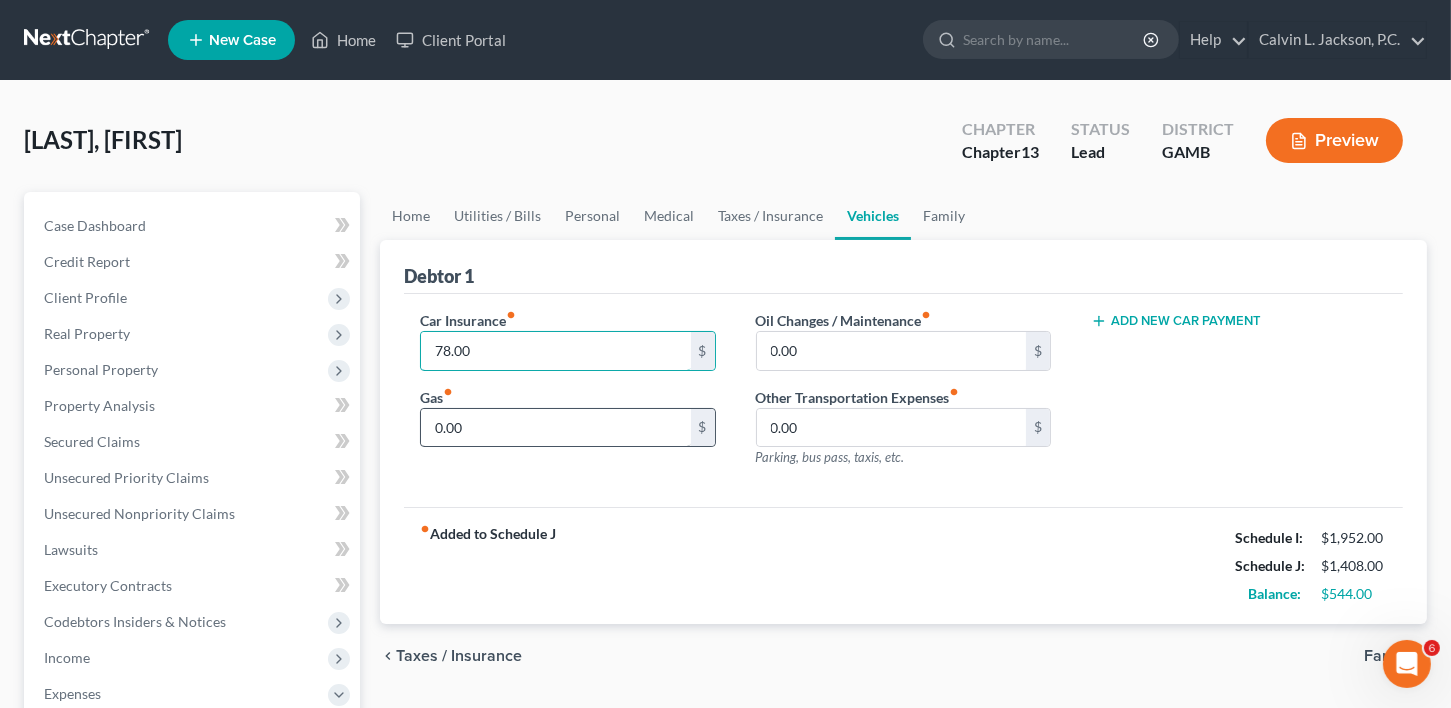 type on "78.00" 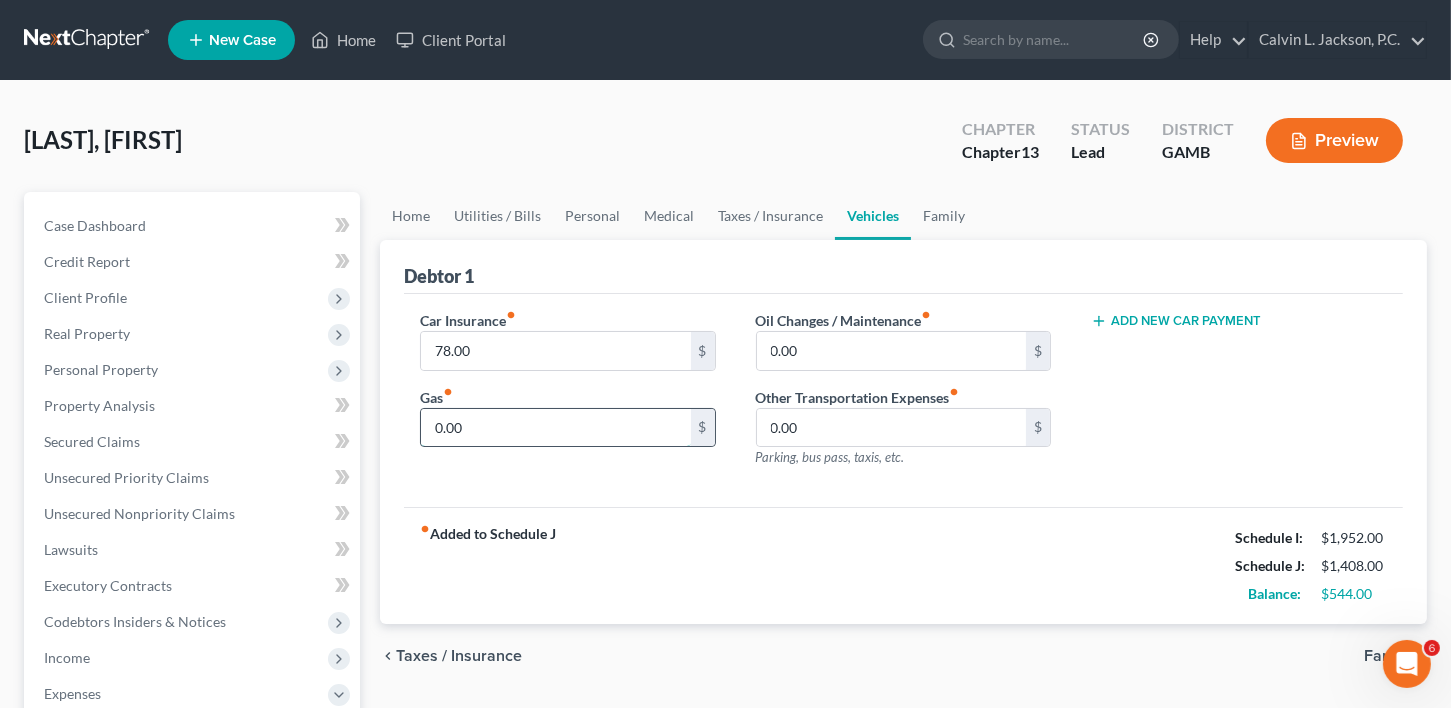 click on "0.00" at bounding box center (556, 428) 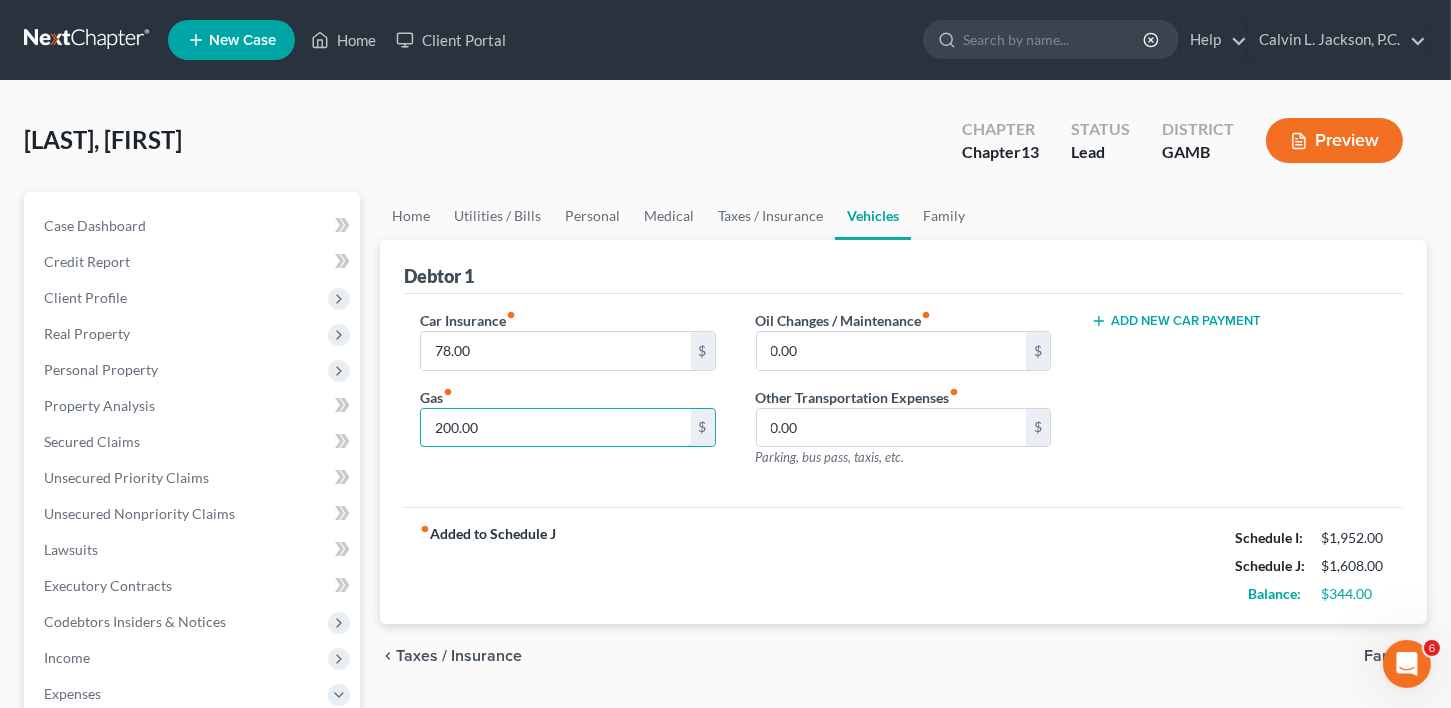 type on "200.00" 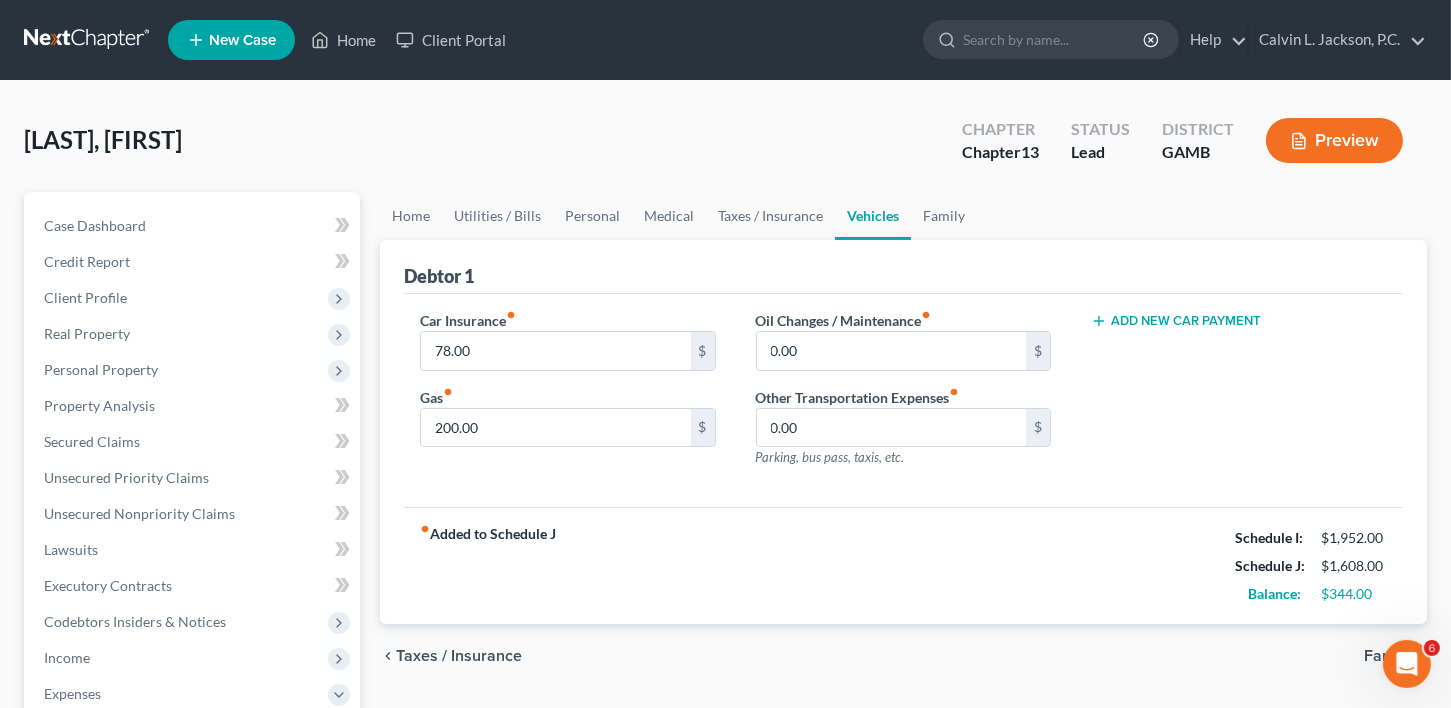 click on "Family" at bounding box center (1387, 656) 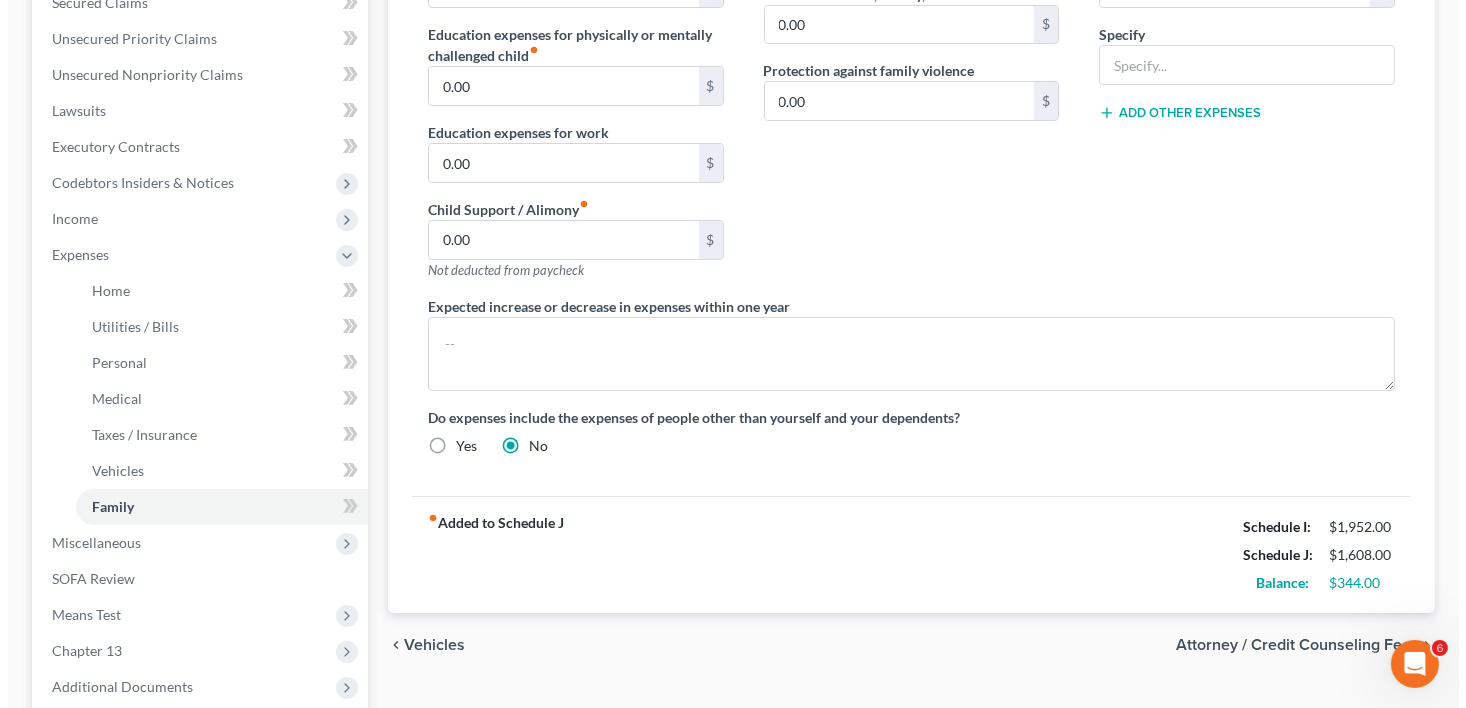 scroll, scrollTop: 453, scrollLeft: 0, axis: vertical 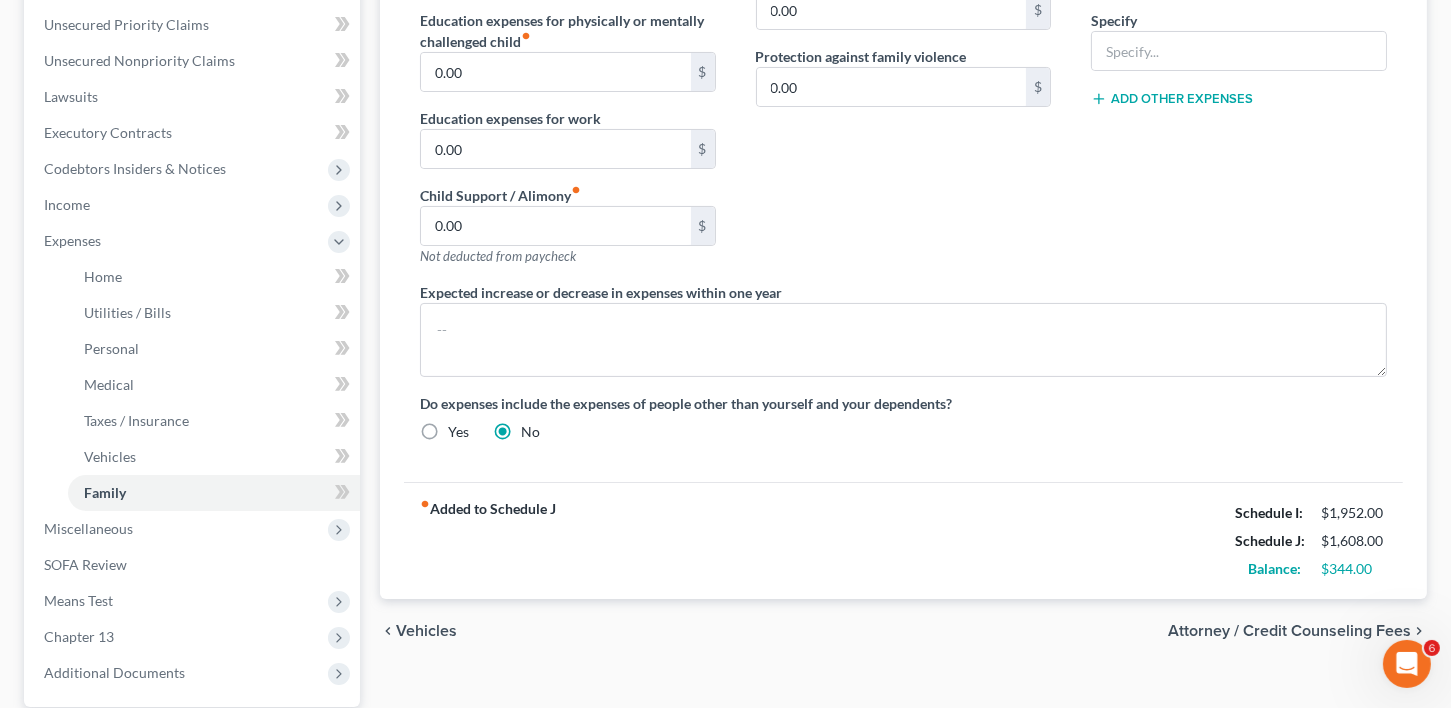 click on "Attorney / Credit Counseling Fees" at bounding box center (1289, 631) 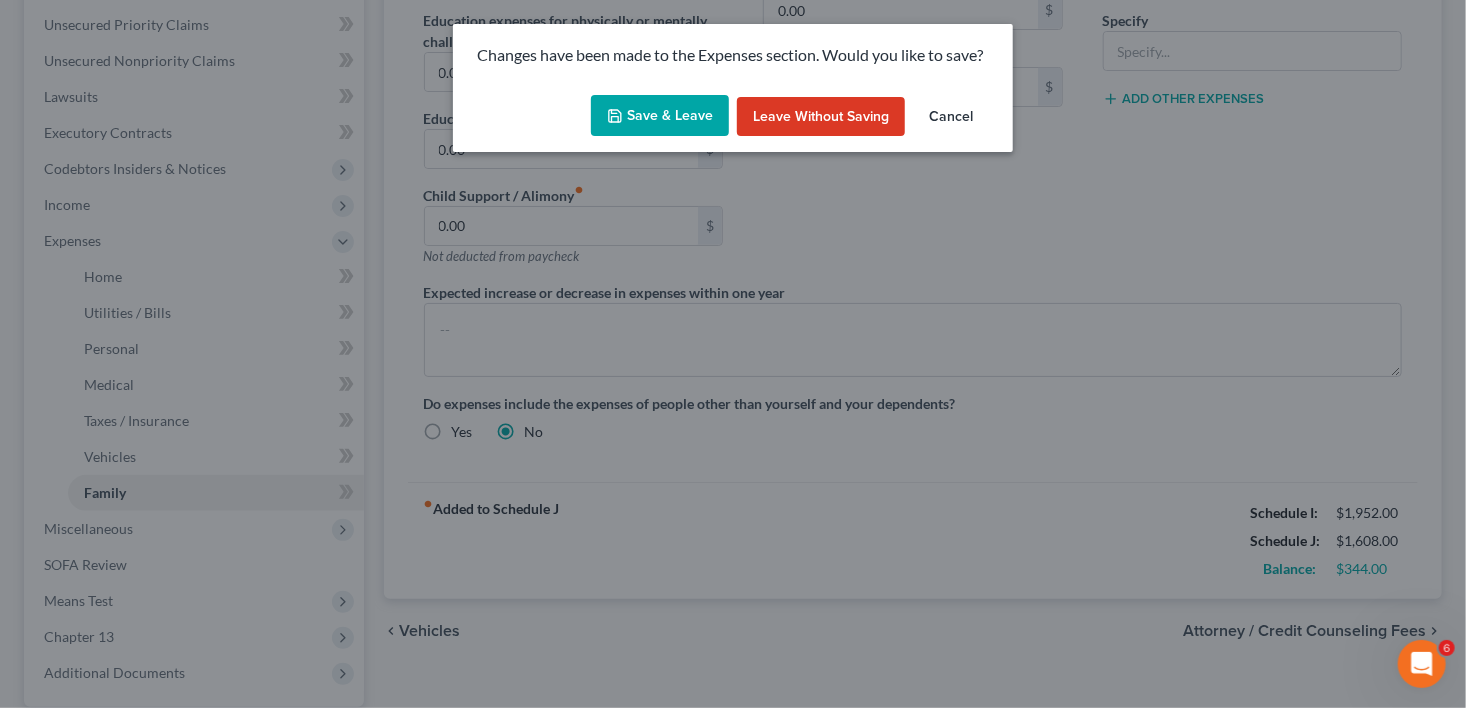 click on "Save & Leave" at bounding box center (660, 116) 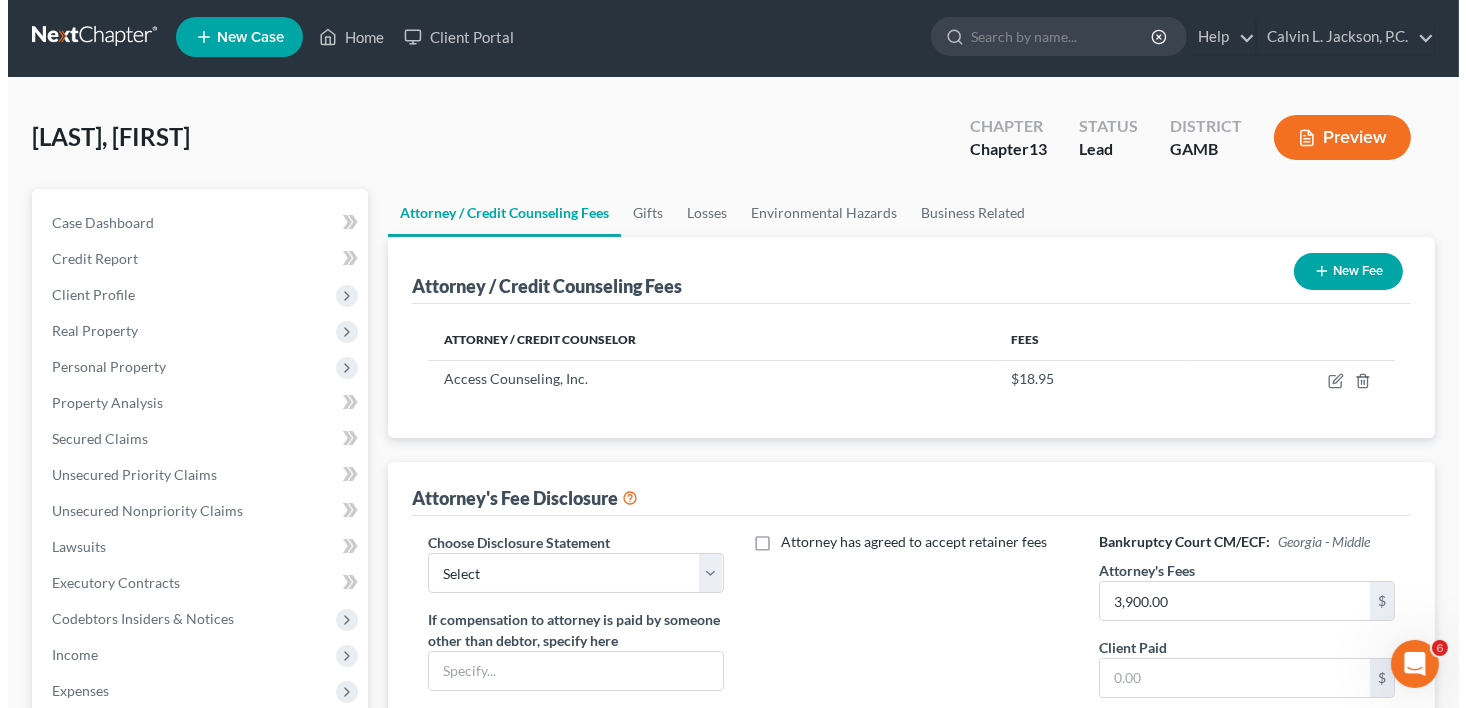 scroll, scrollTop: 0, scrollLeft: 0, axis: both 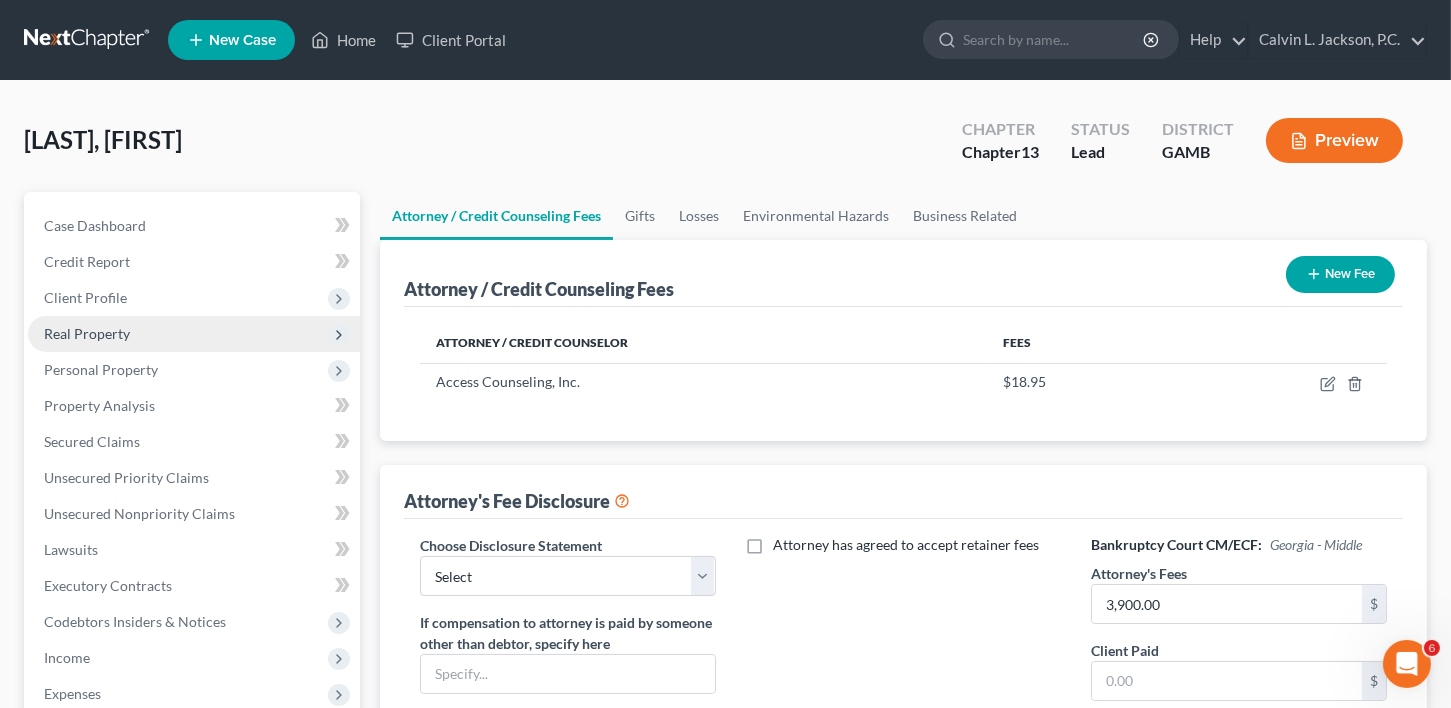 click on "Real Property" at bounding box center [87, 333] 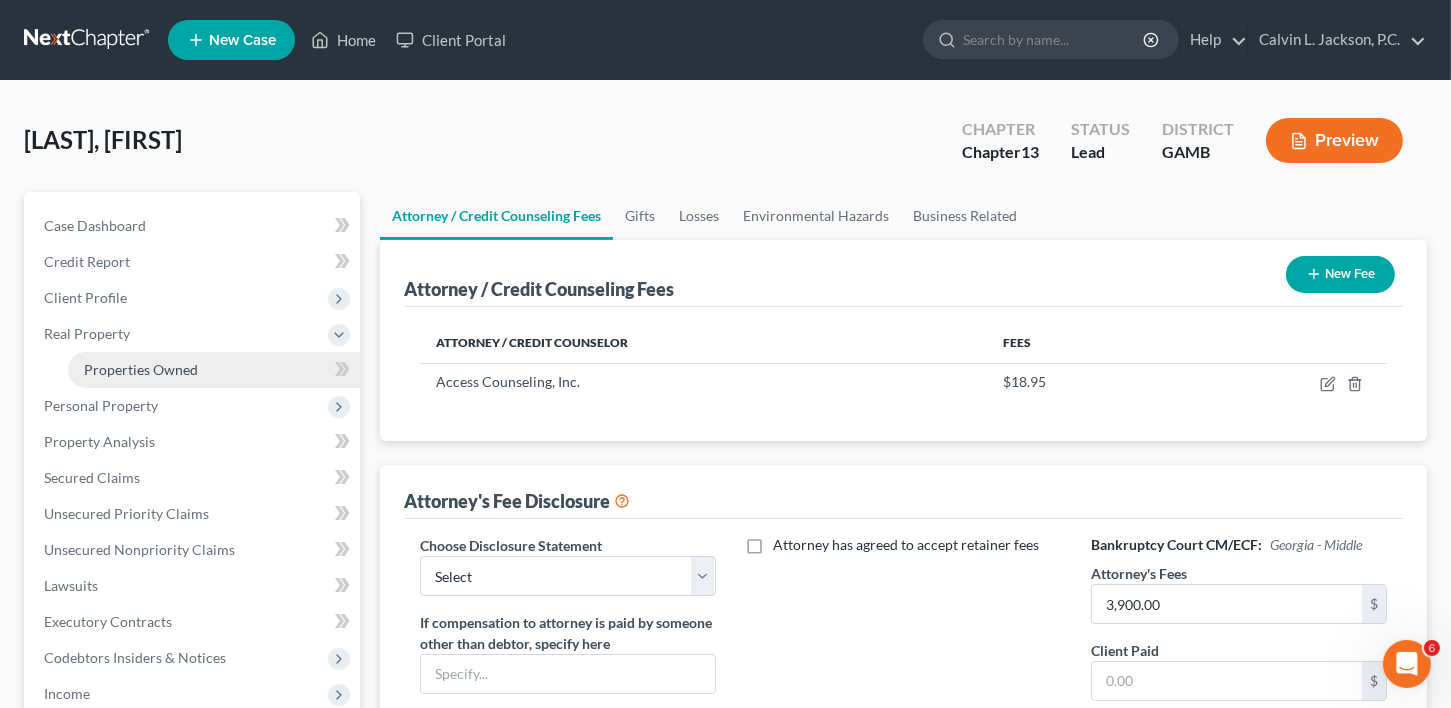 click on "Properties Owned" at bounding box center (214, 370) 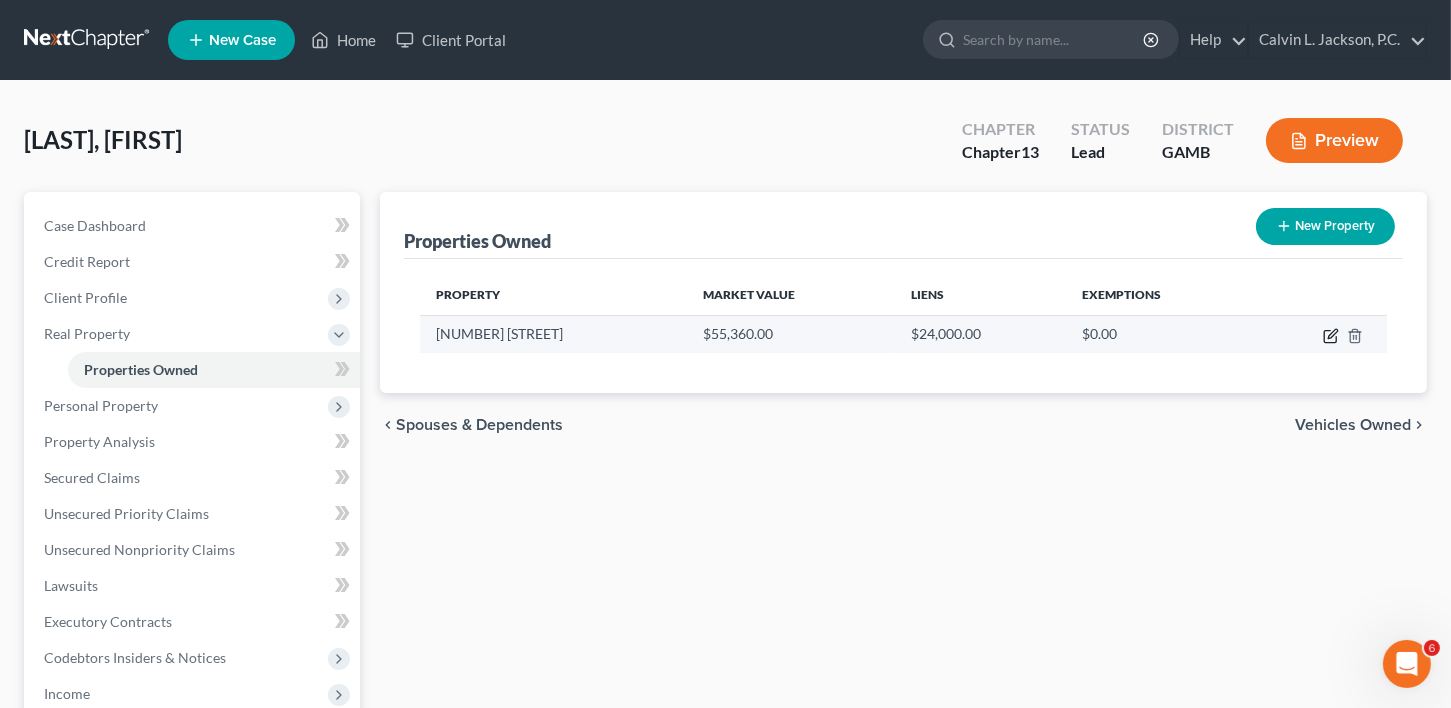 click 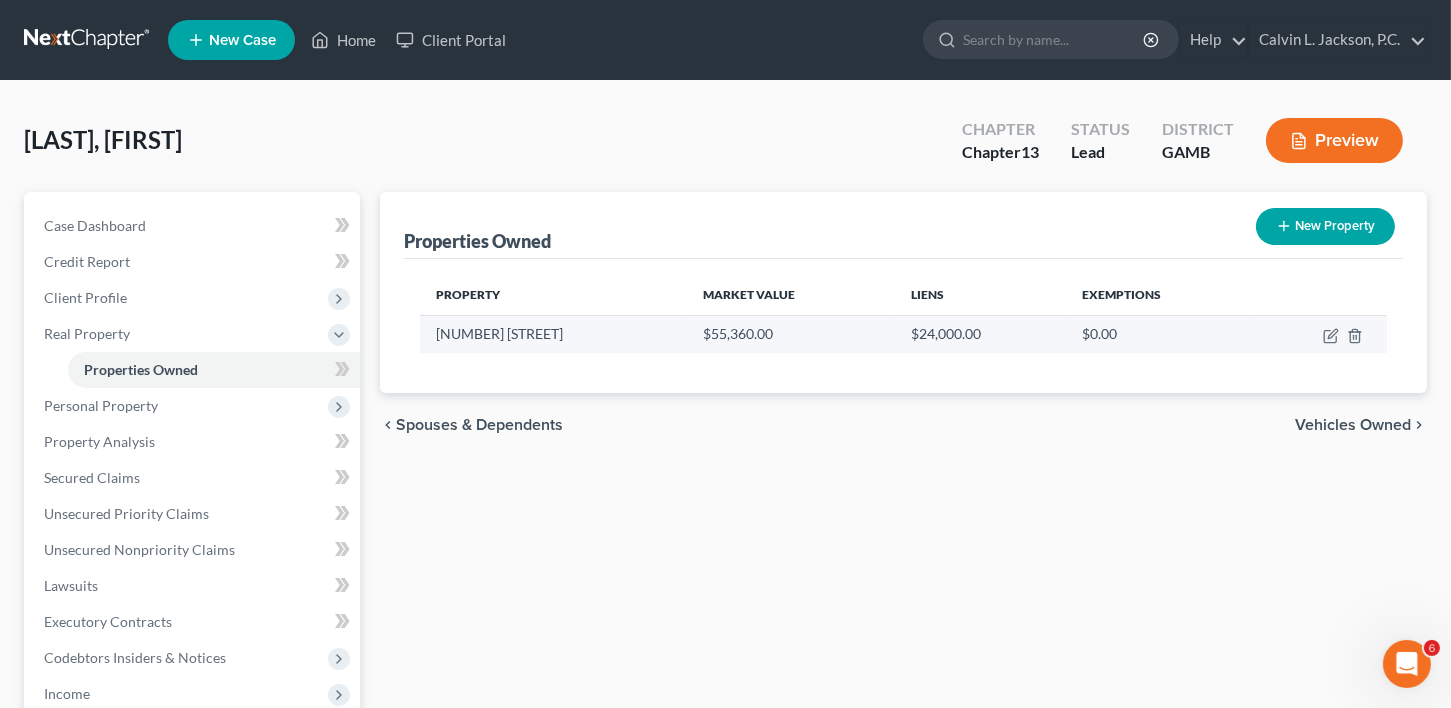 select on "10" 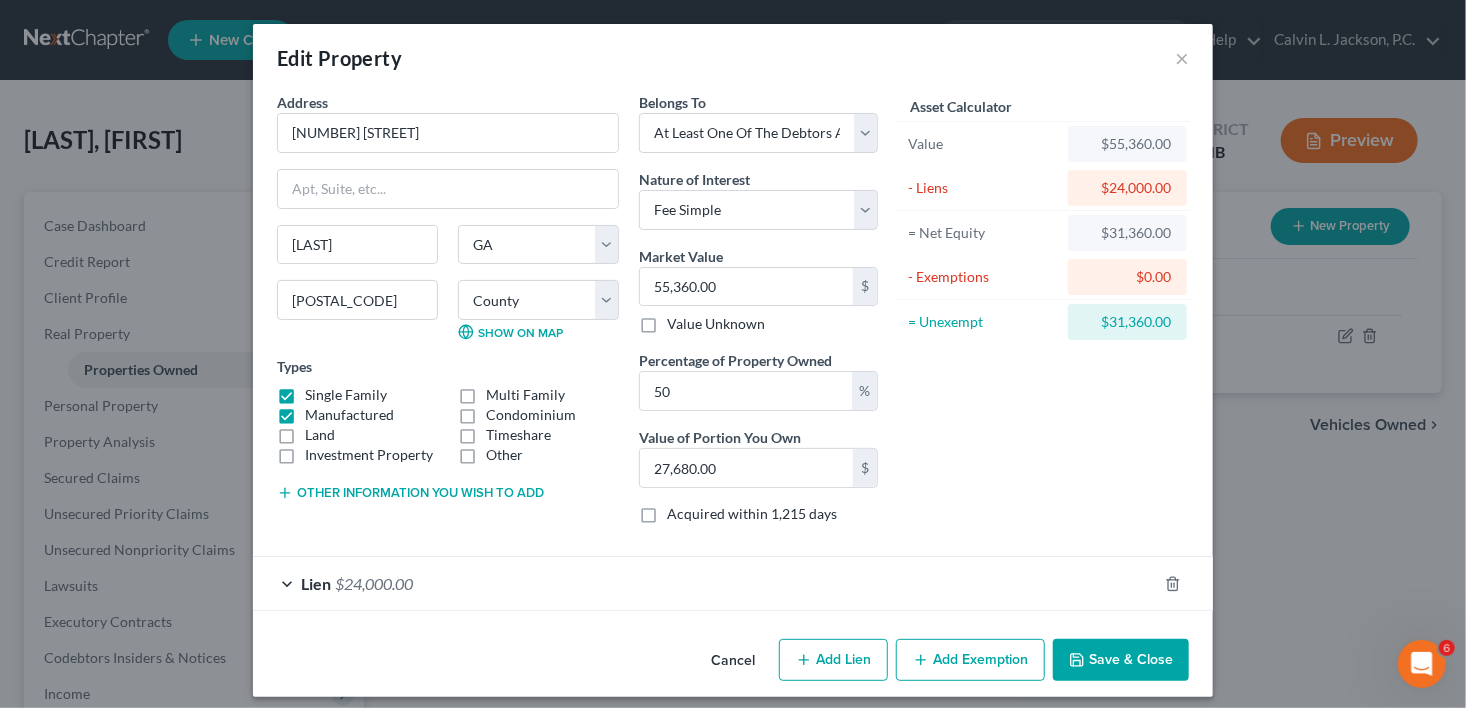 click on "Other information you wish to add" at bounding box center [410, 493] 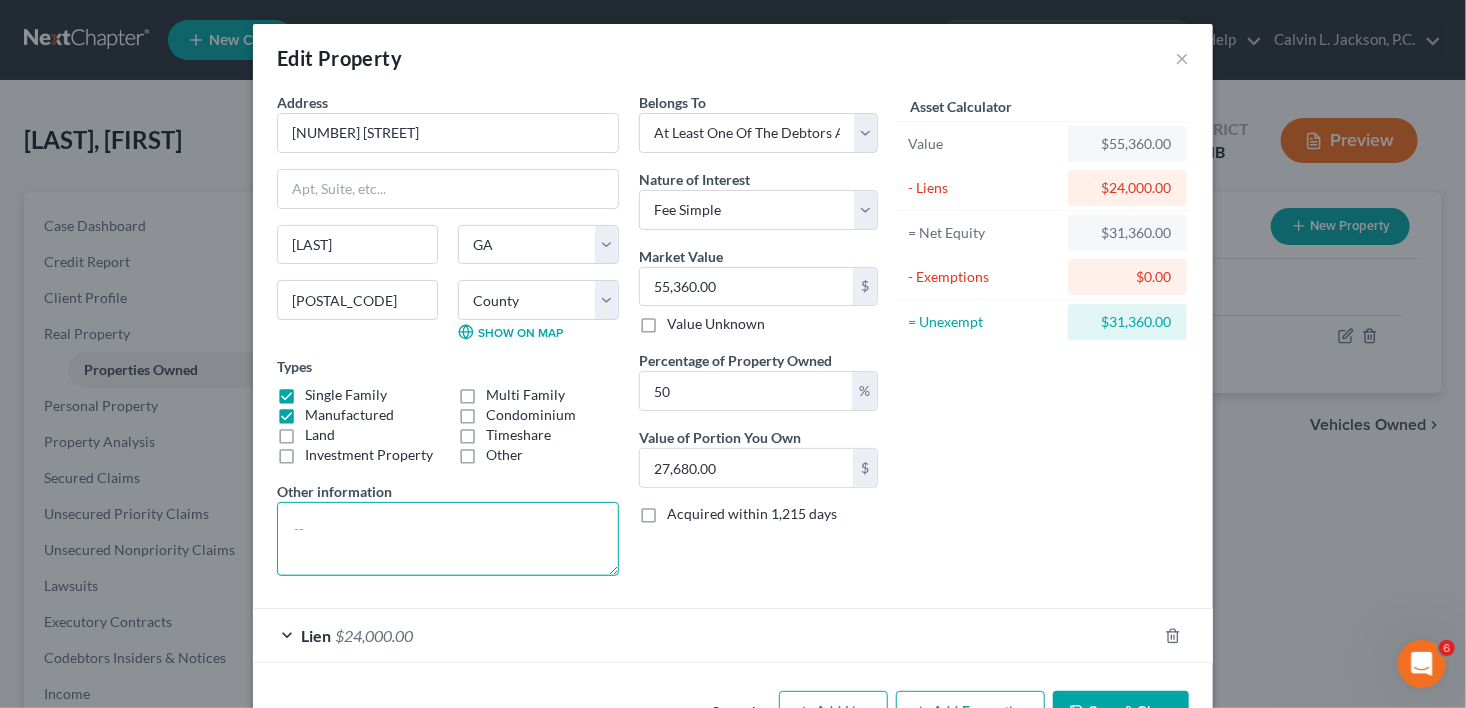 click at bounding box center [448, 539] 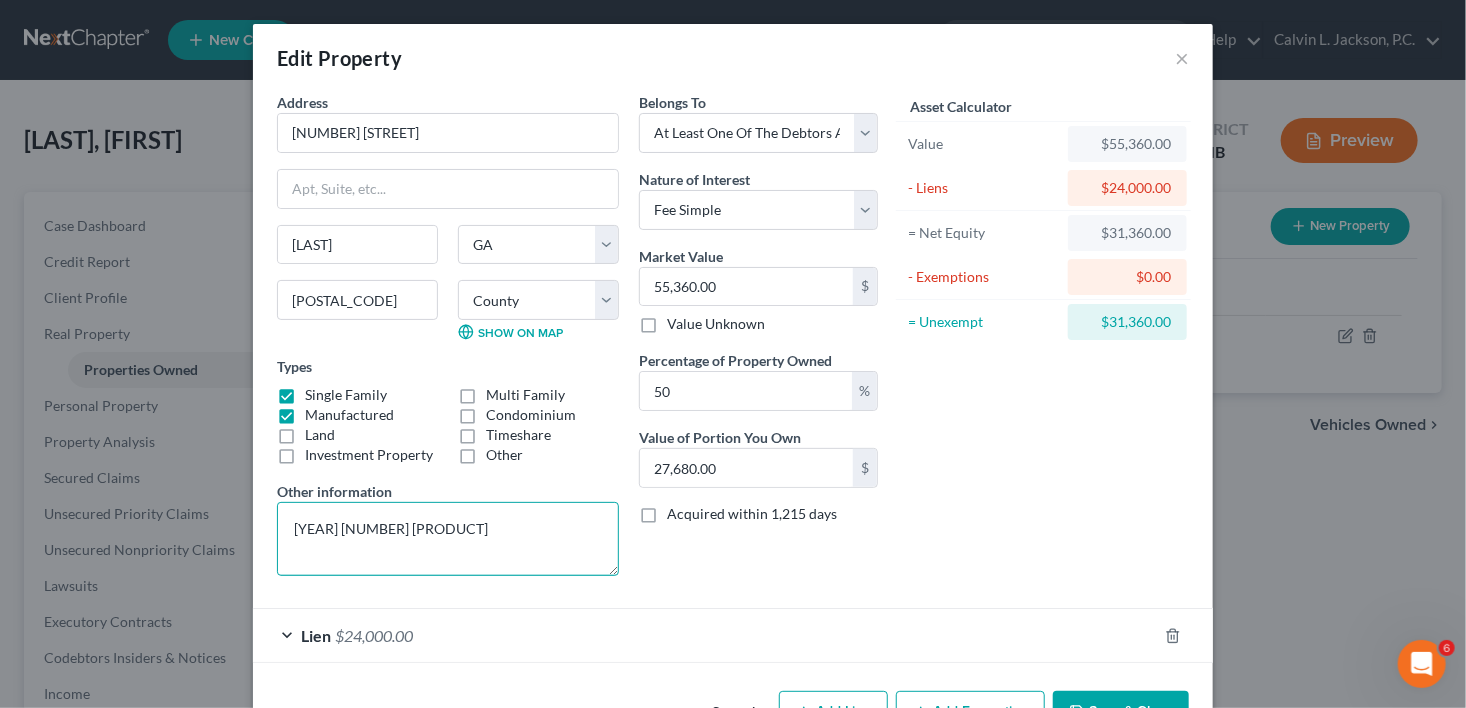 drag, startPoint x: 400, startPoint y: 531, endPoint x: 360, endPoint y: 533, distance: 40.04997 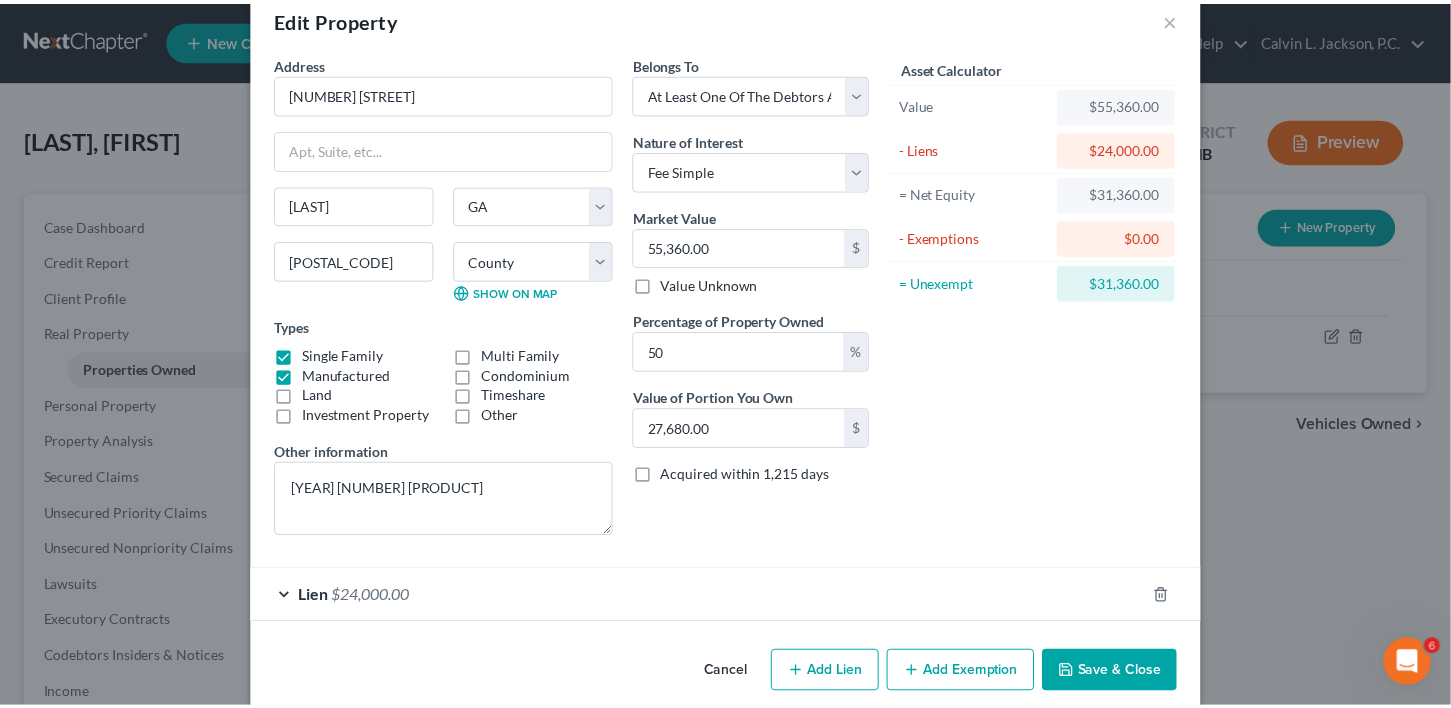 scroll, scrollTop: 62, scrollLeft: 0, axis: vertical 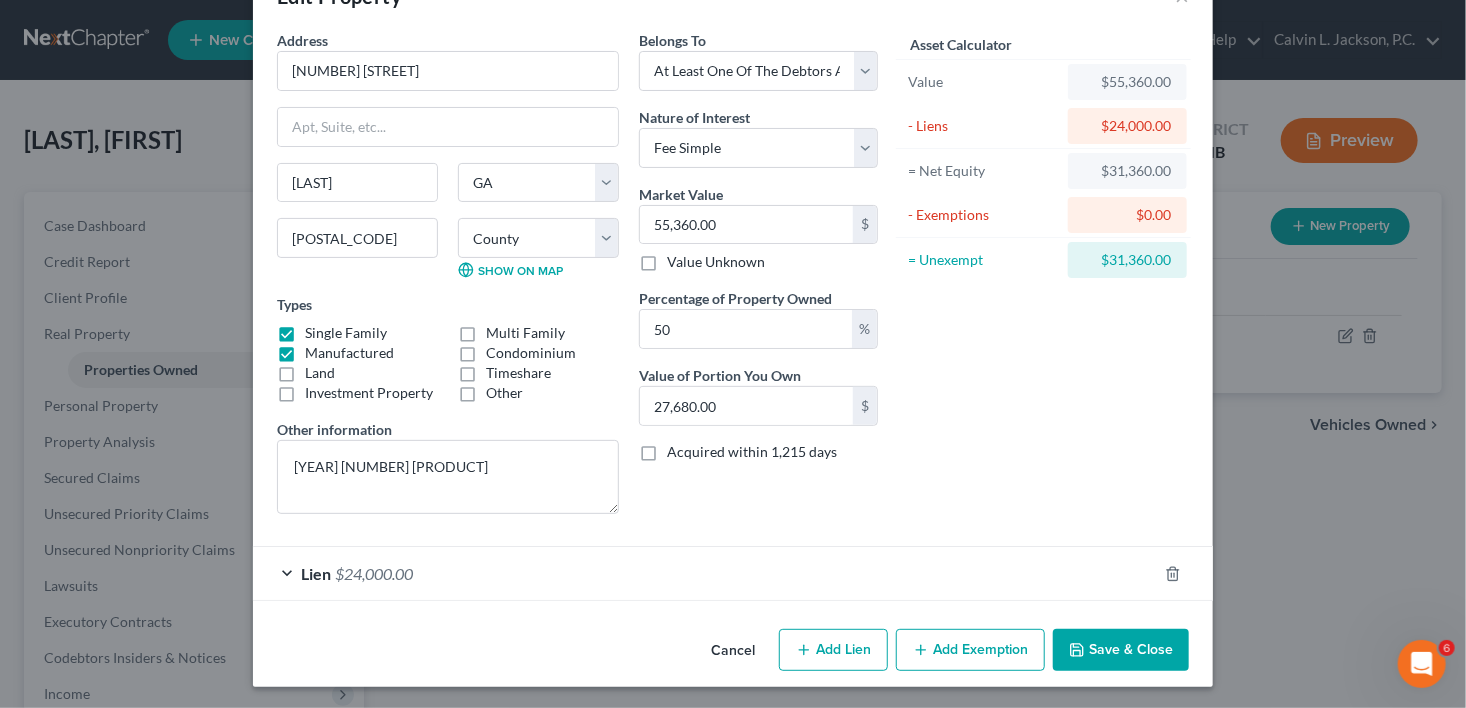 click on "Save & Close" at bounding box center [1121, 650] 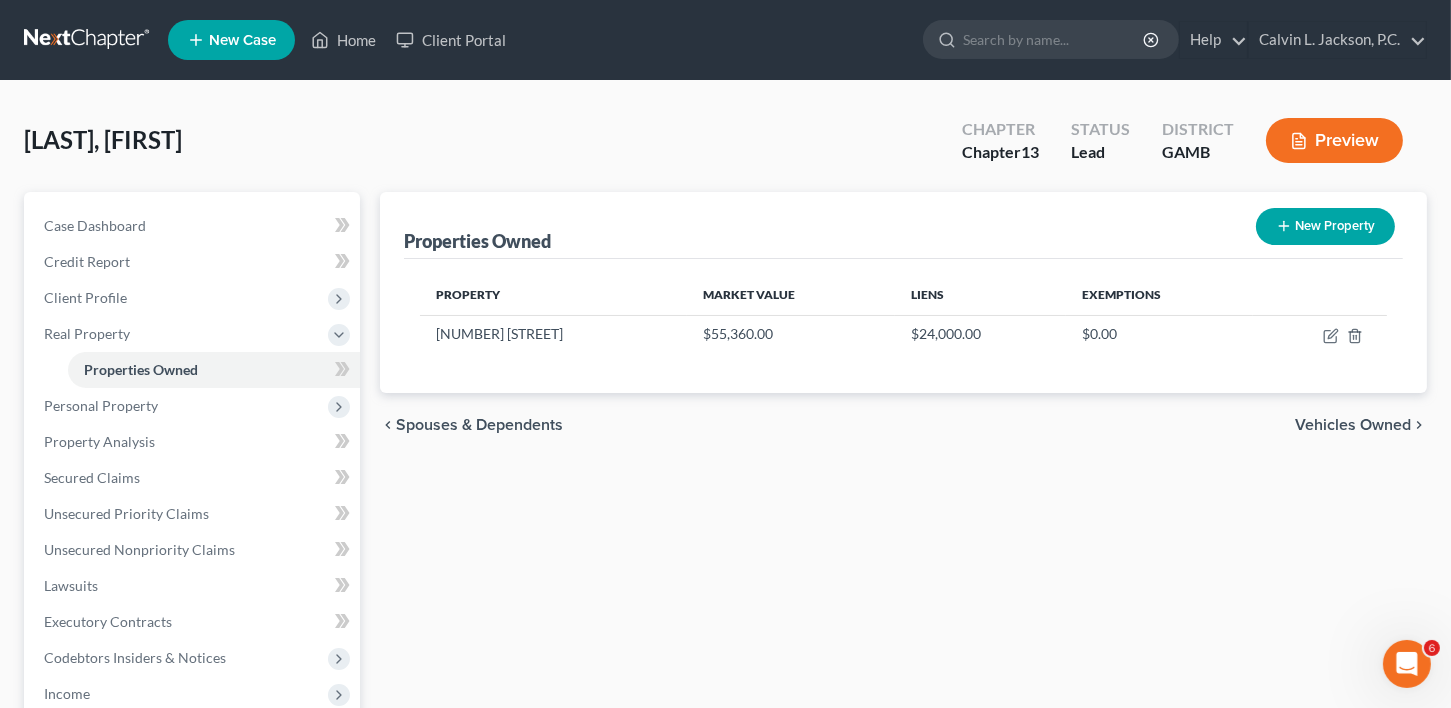 click on "Wimbush, Laverne Upgraded Chapter Chapter  13 Status Lead District GAMB Preview" at bounding box center [725, 148] 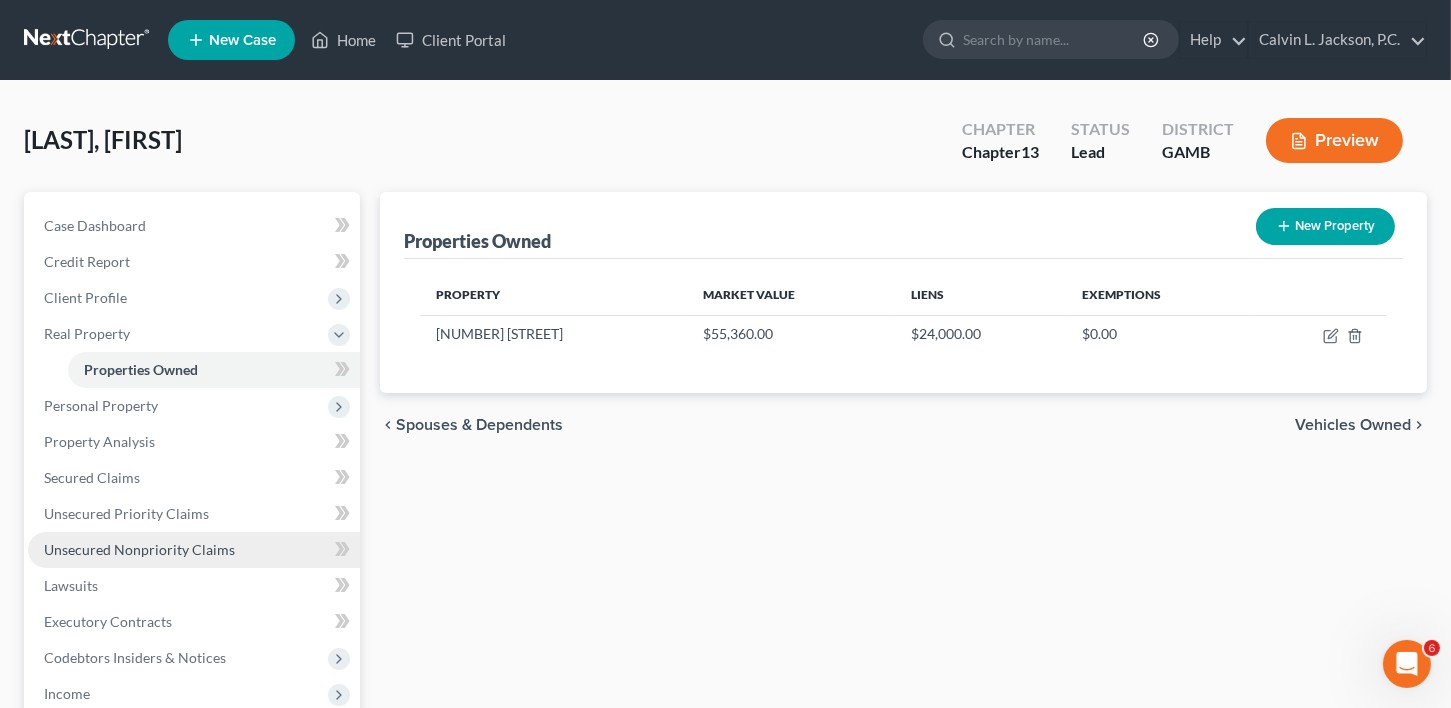 click on "Unsecured Nonpriority Claims" at bounding box center [139, 549] 